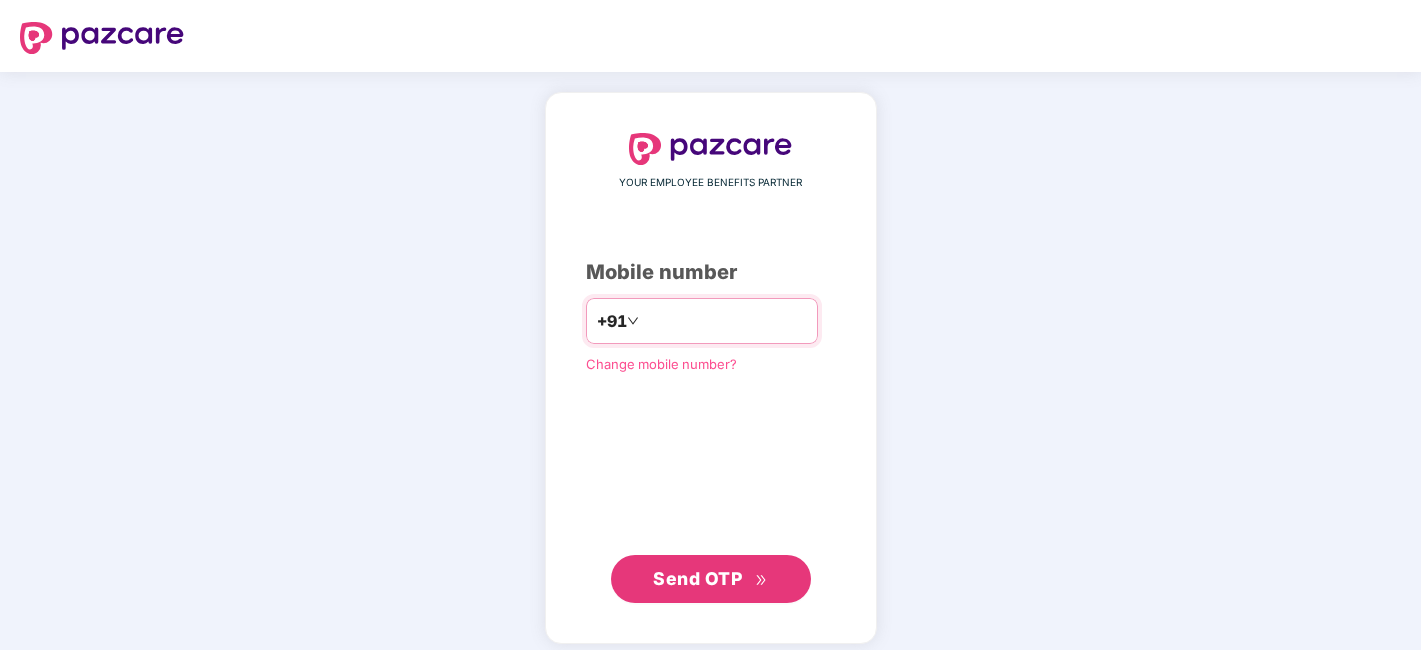 scroll, scrollTop: 0, scrollLeft: 0, axis: both 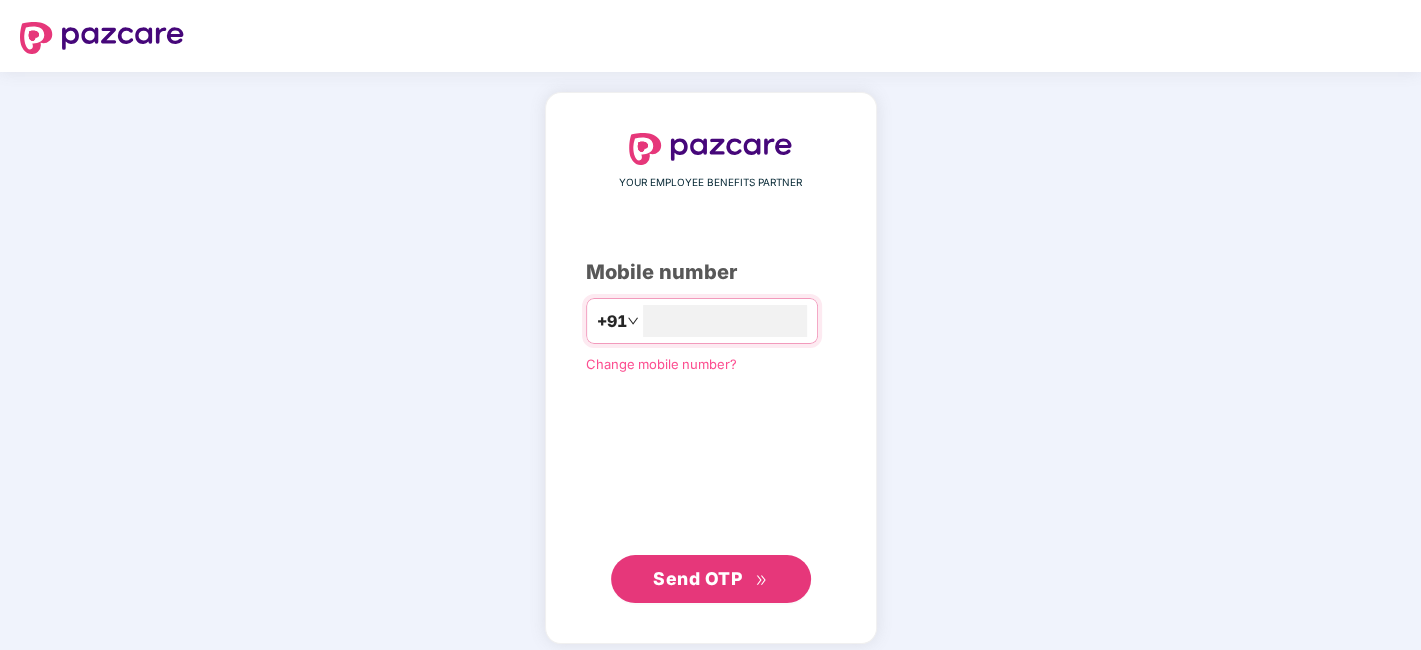 type on "**********" 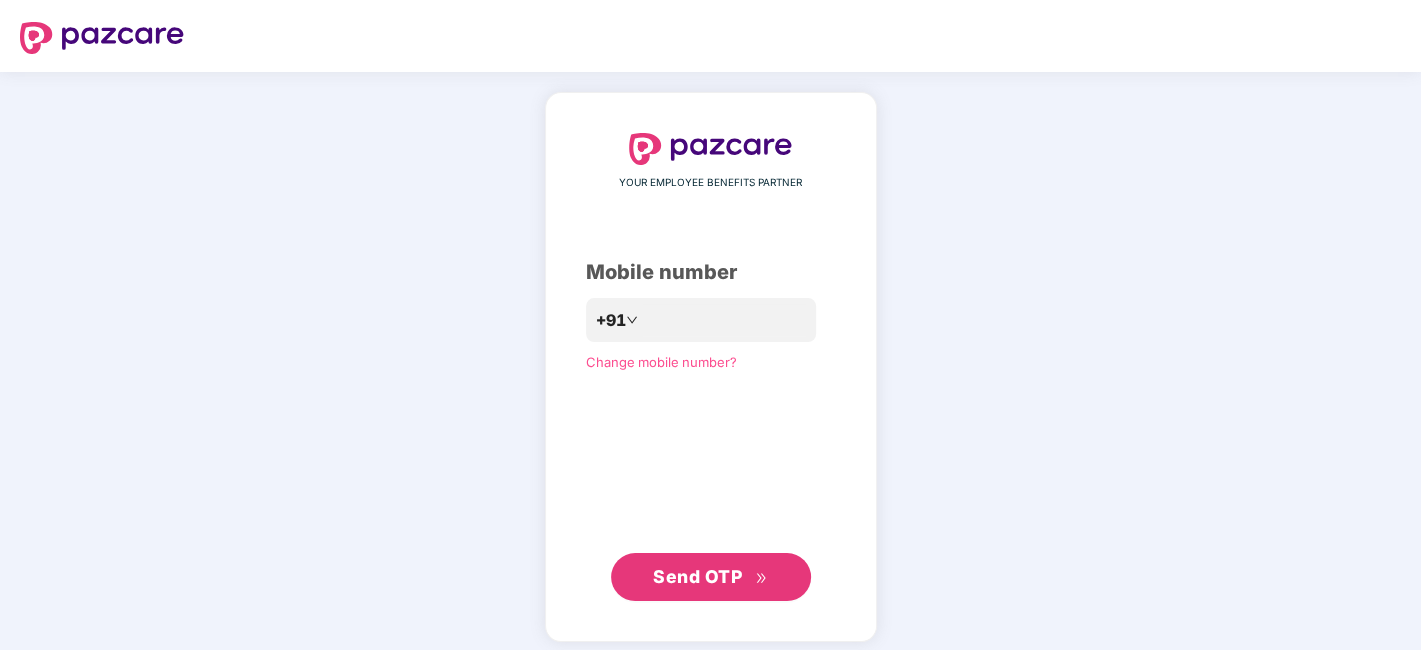 click on "Send OTP" at bounding box center (697, 576) 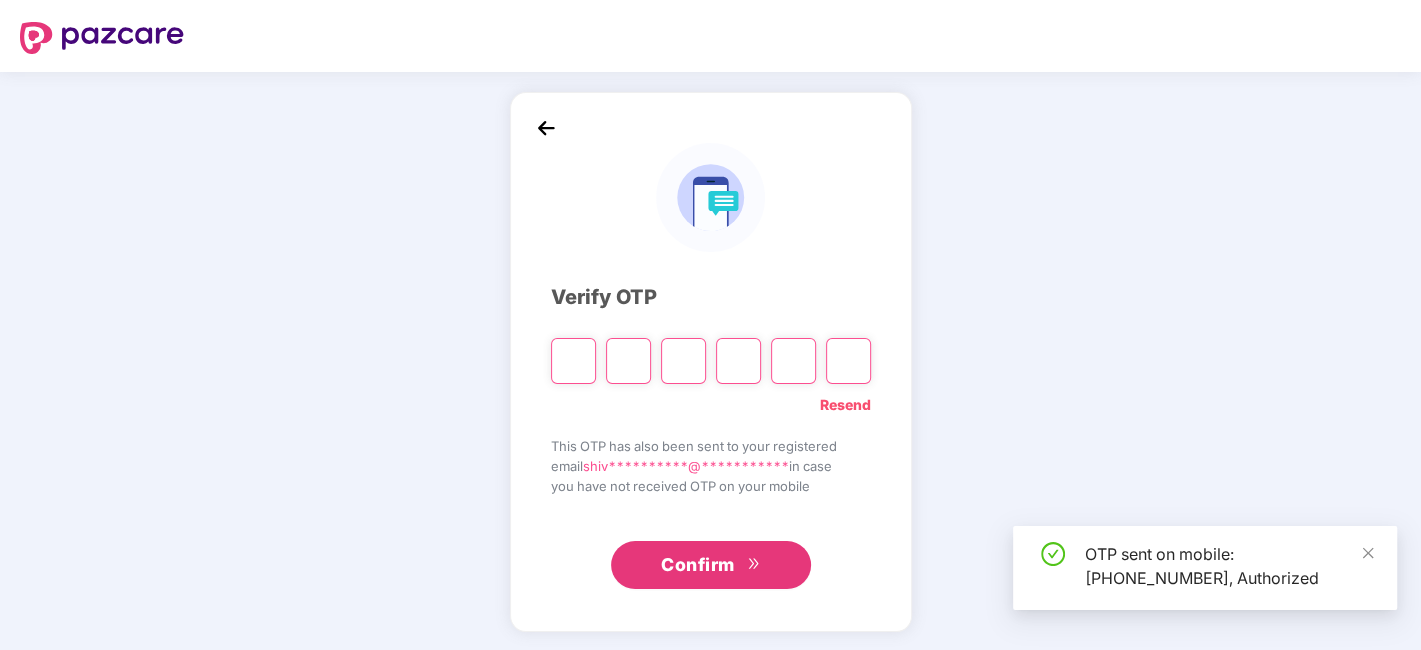 click at bounding box center (573, 361) 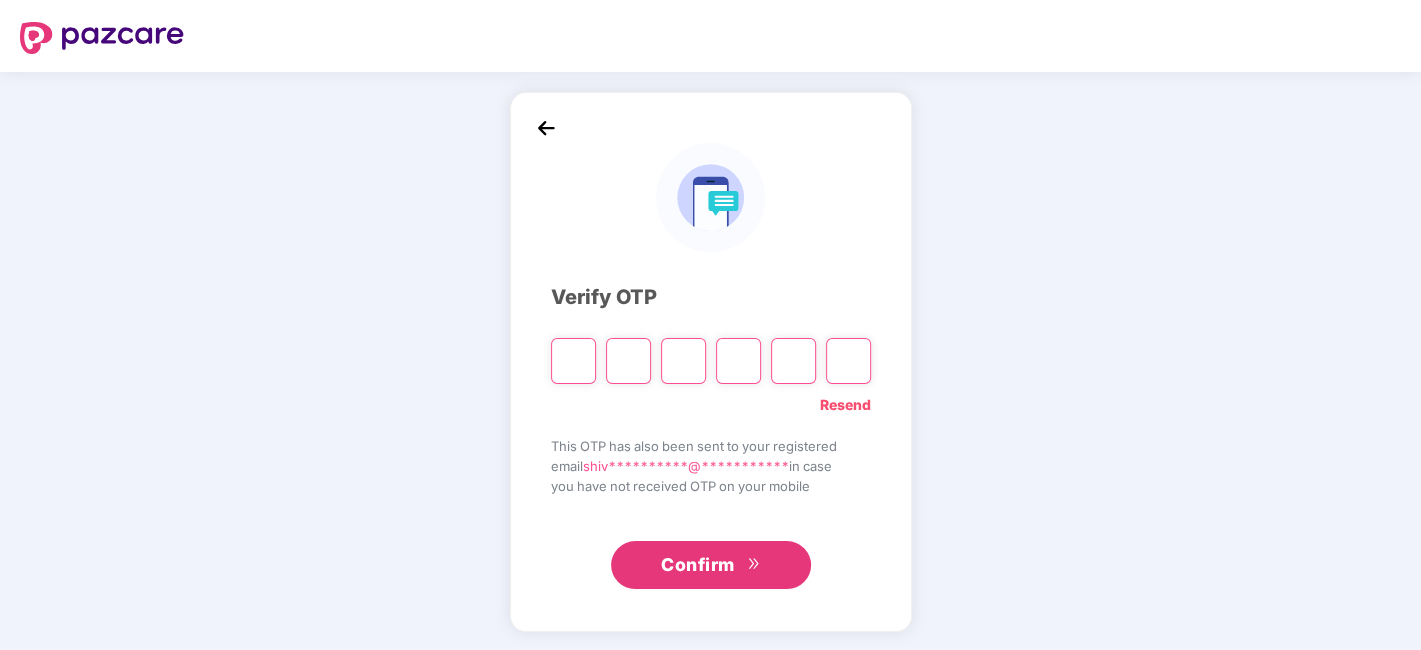 type on "*" 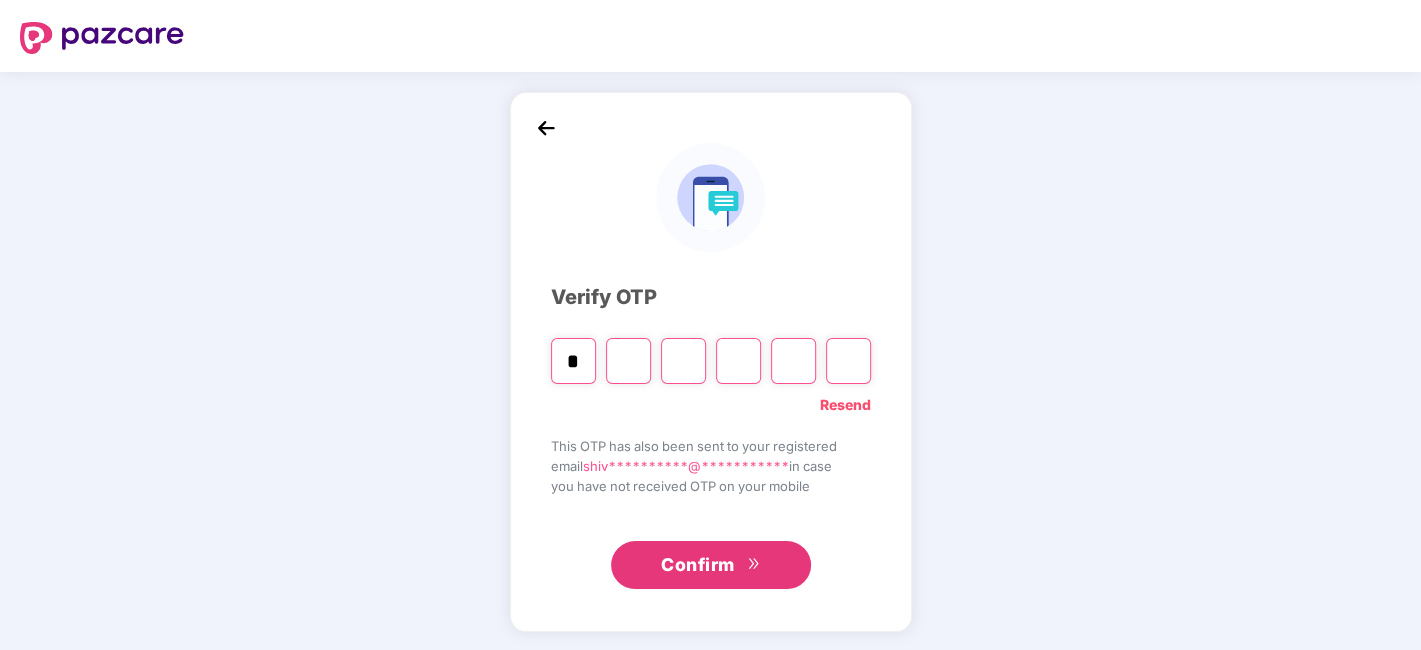 type on "*" 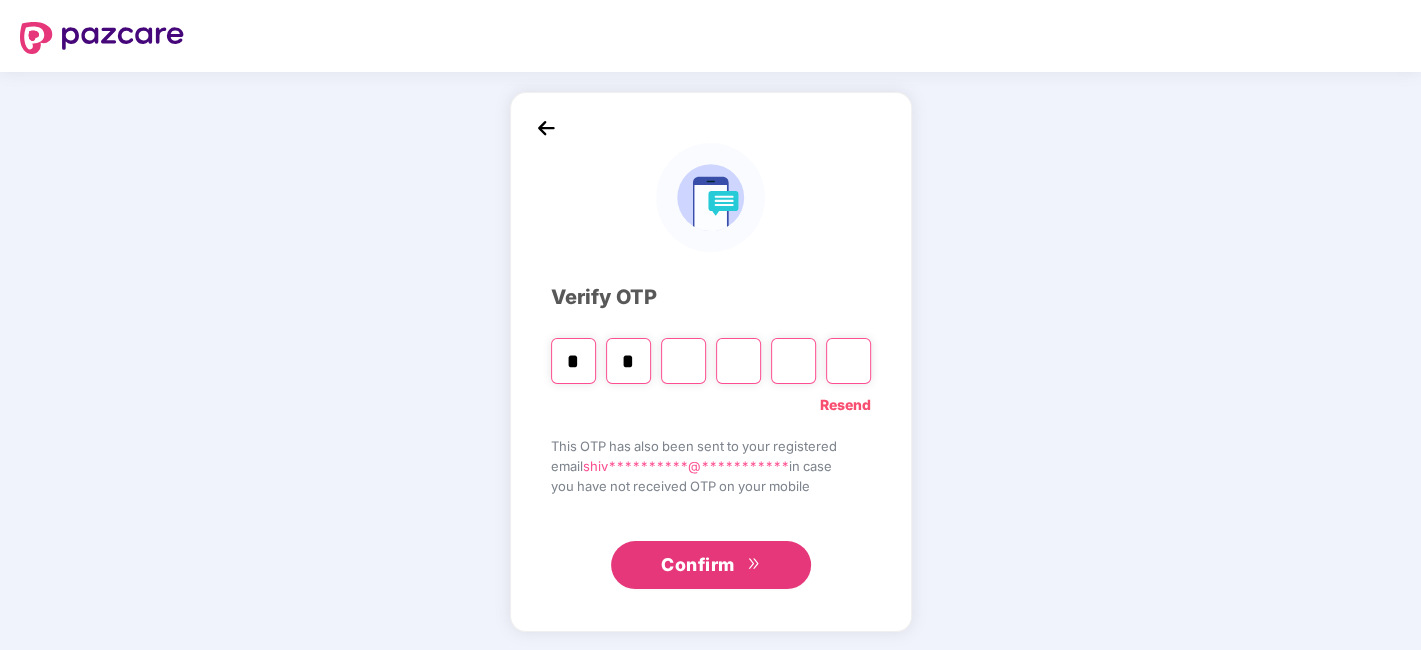 type on "*" 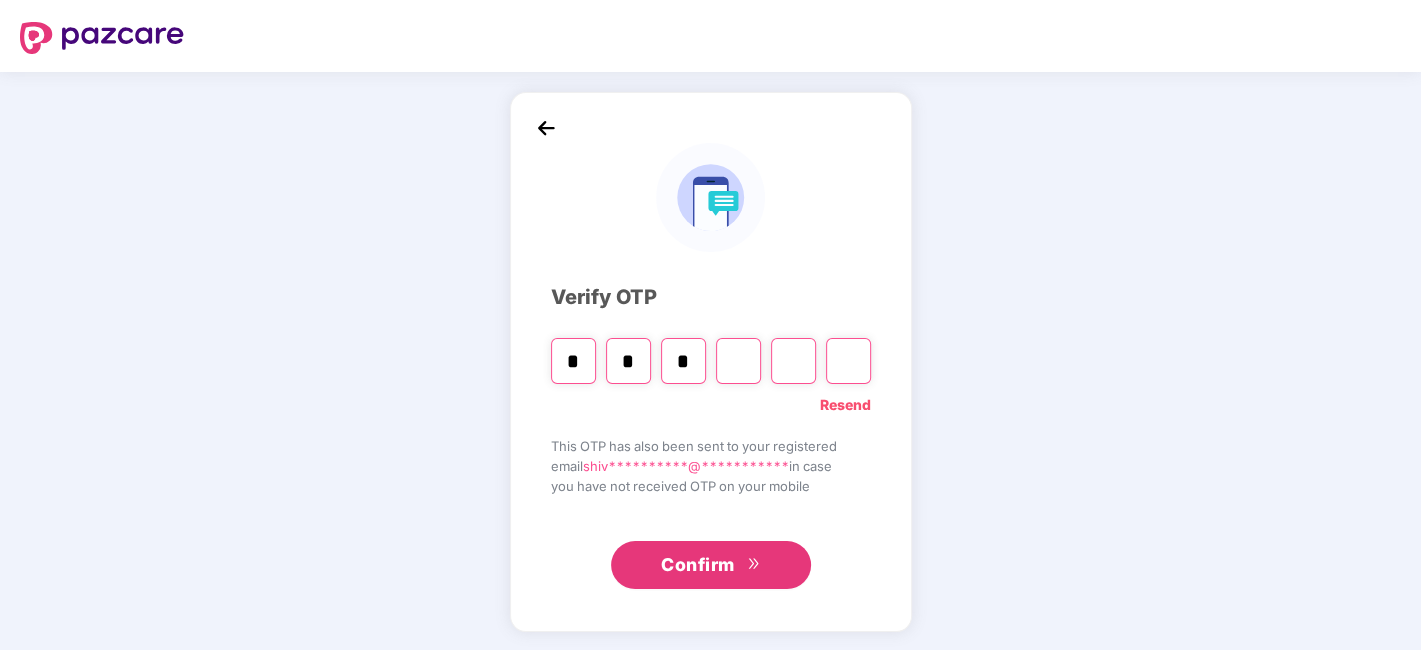type on "*" 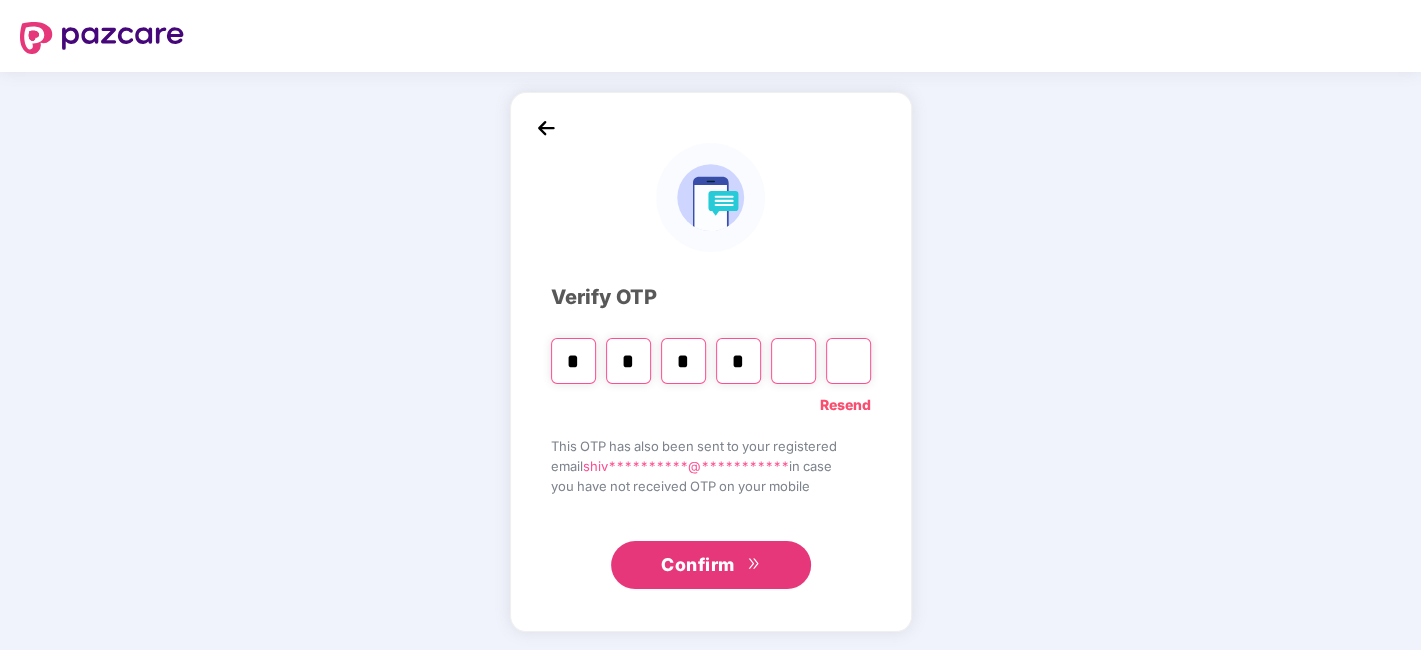 type on "*" 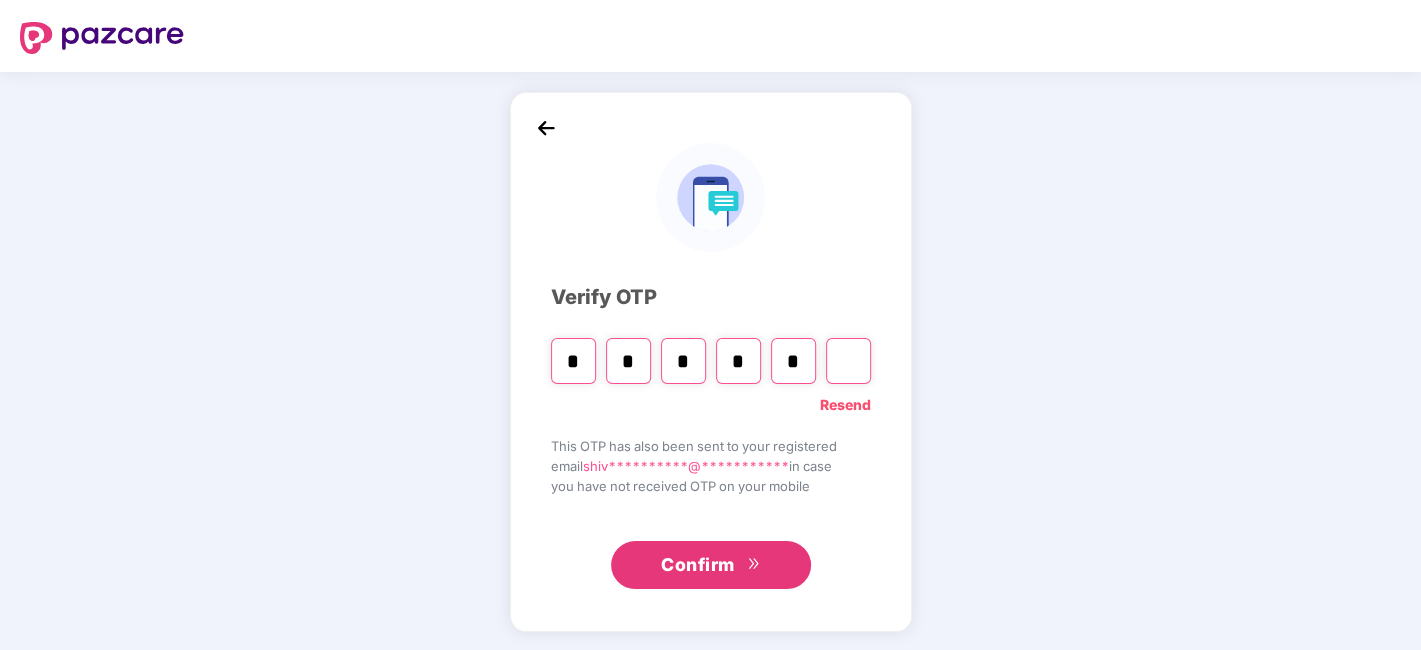 type on "*" 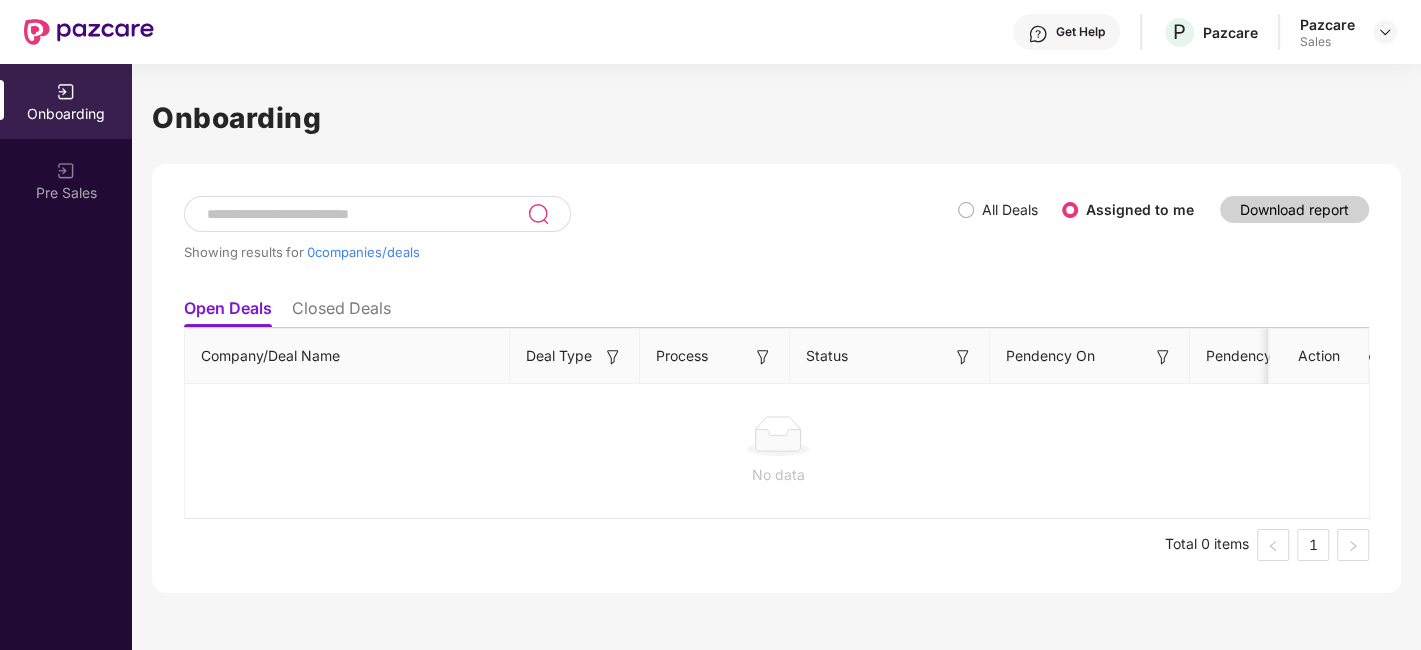 click on "Pazcare Sales" at bounding box center (1348, 32) 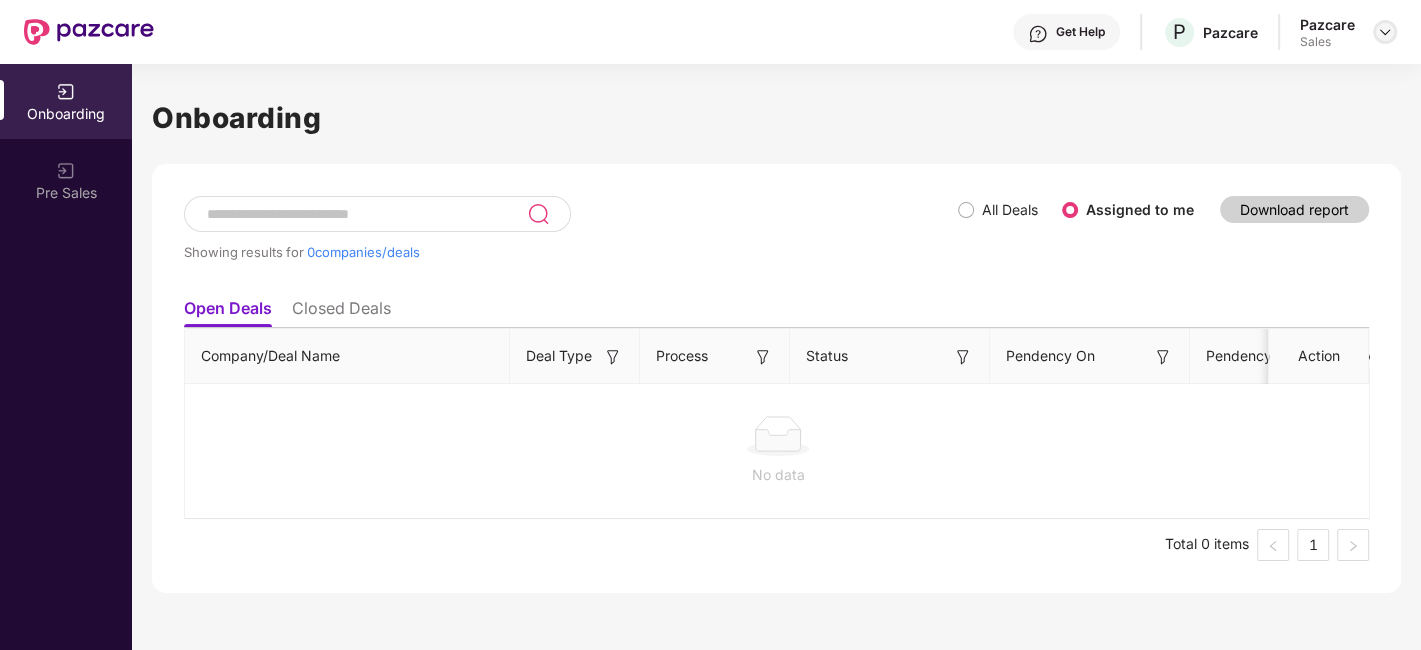click at bounding box center [1385, 32] 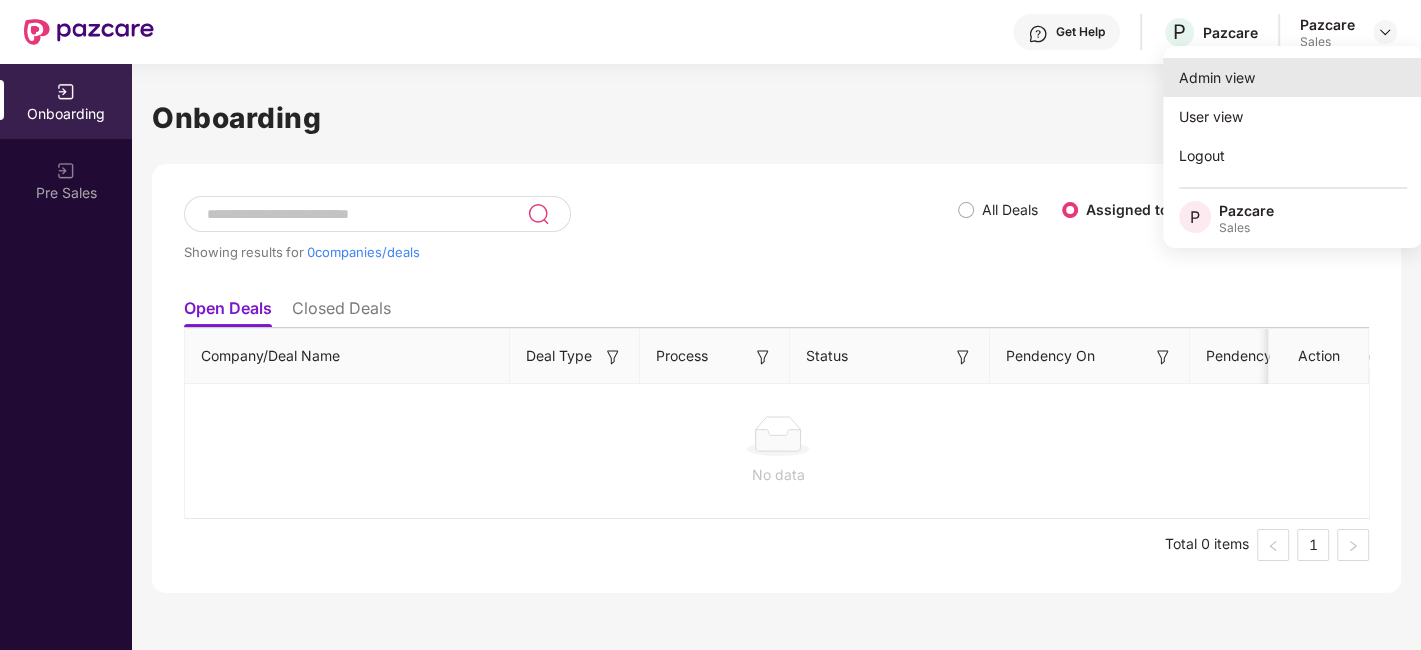 click on "Admin view" at bounding box center (1293, 77) 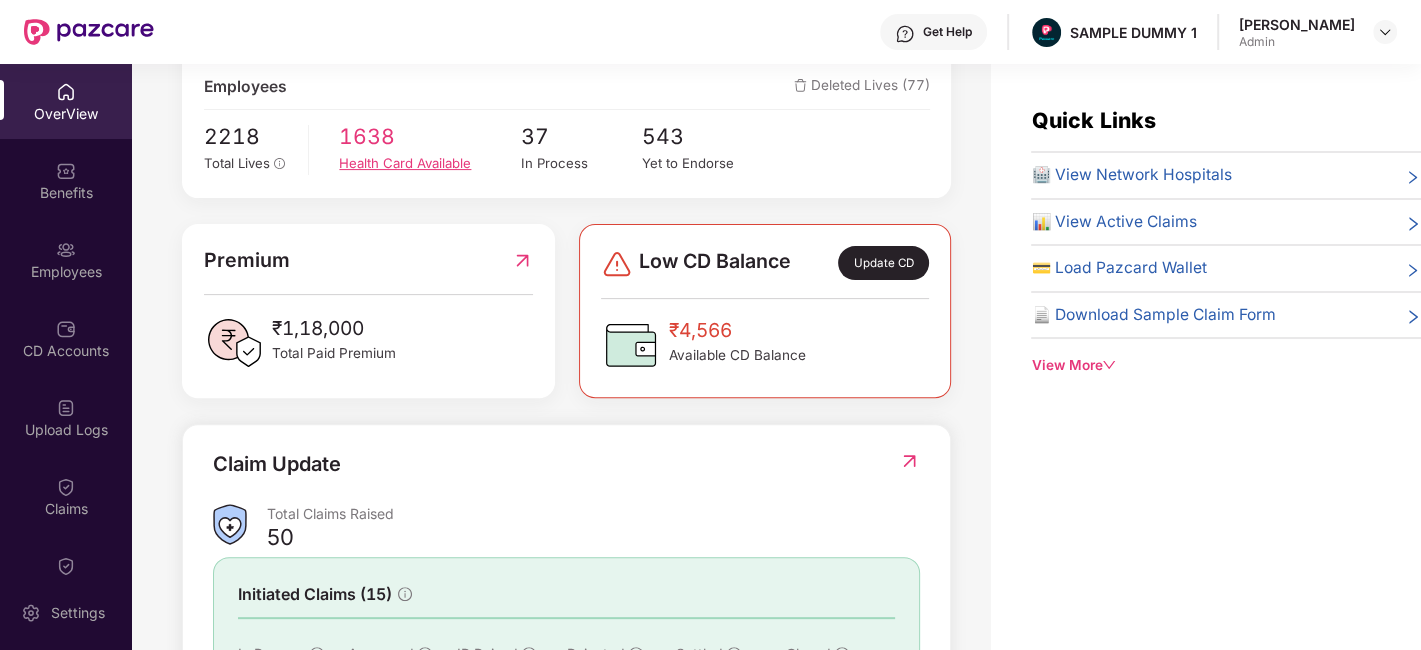 scroll, scrollTop: 385, scrollLeft: 0, axis: vertical 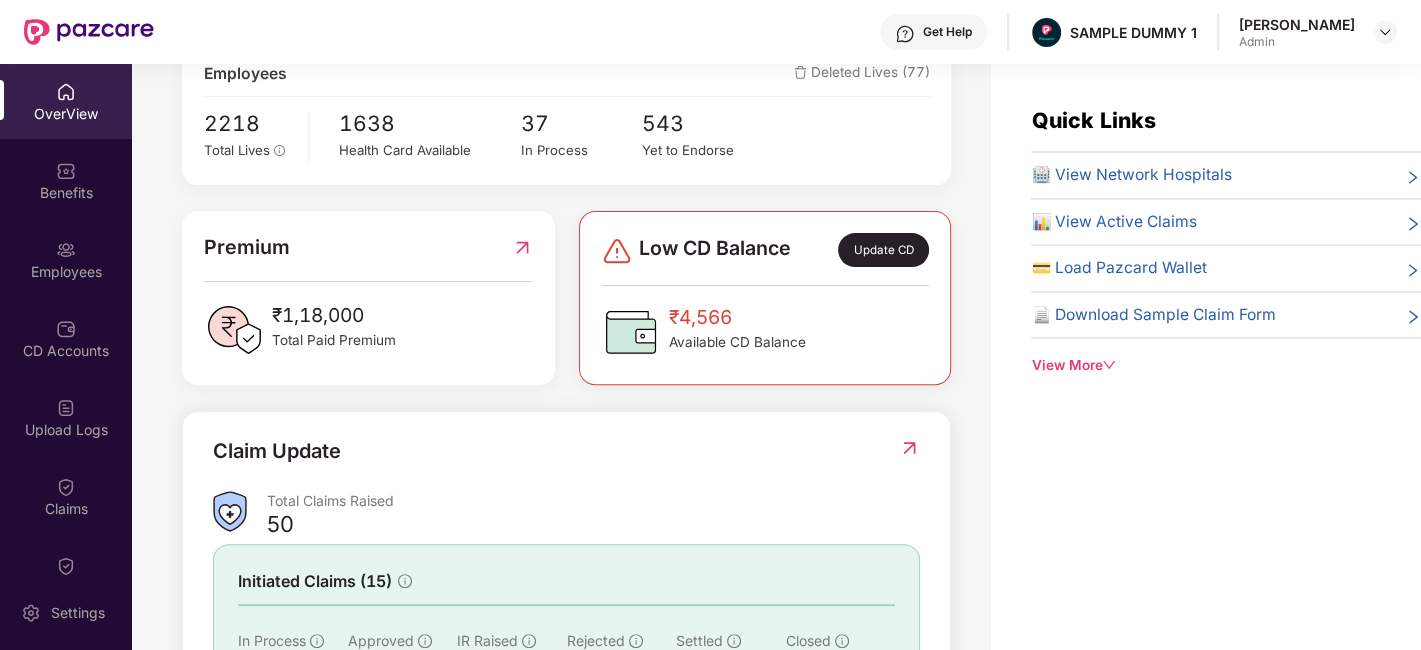 click on "Update CD" at bounding box center (883, 250) 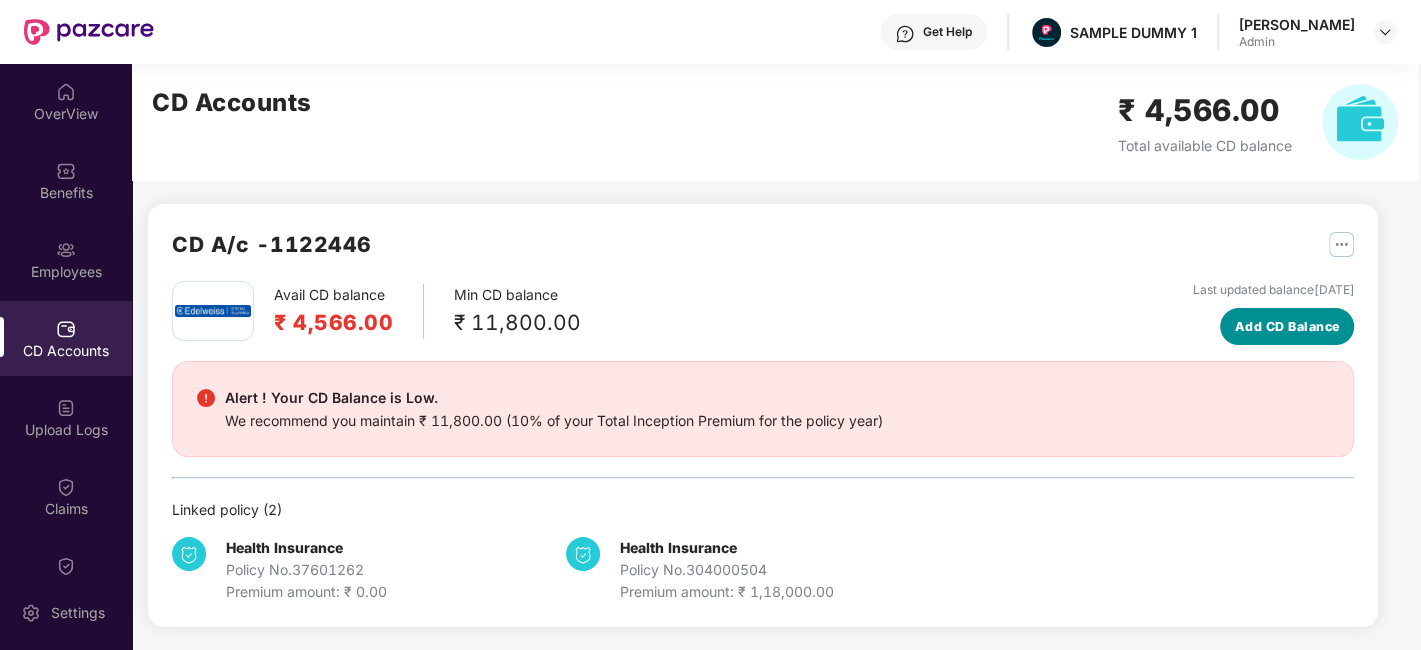 click on "Add CD Balance" at bounding box center (1287, 326) 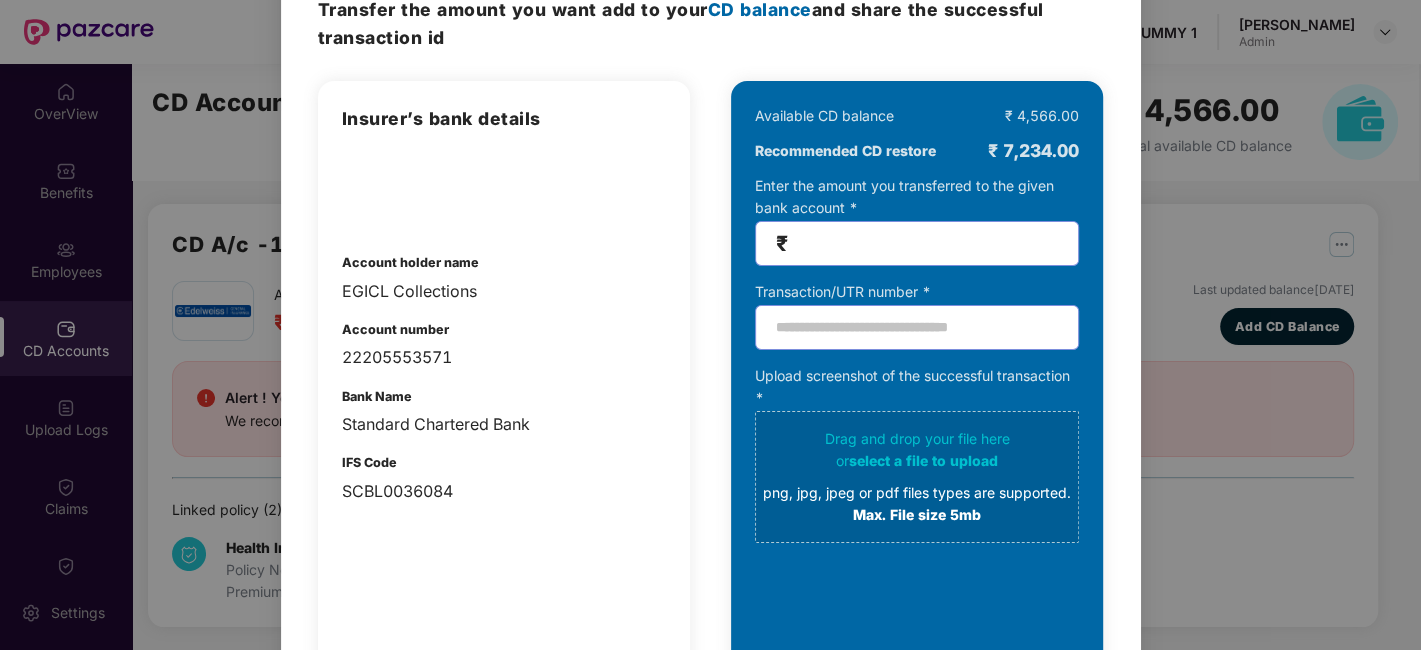 scroll, scrollTop: 102, scrollLeft: 0, axis: vertical 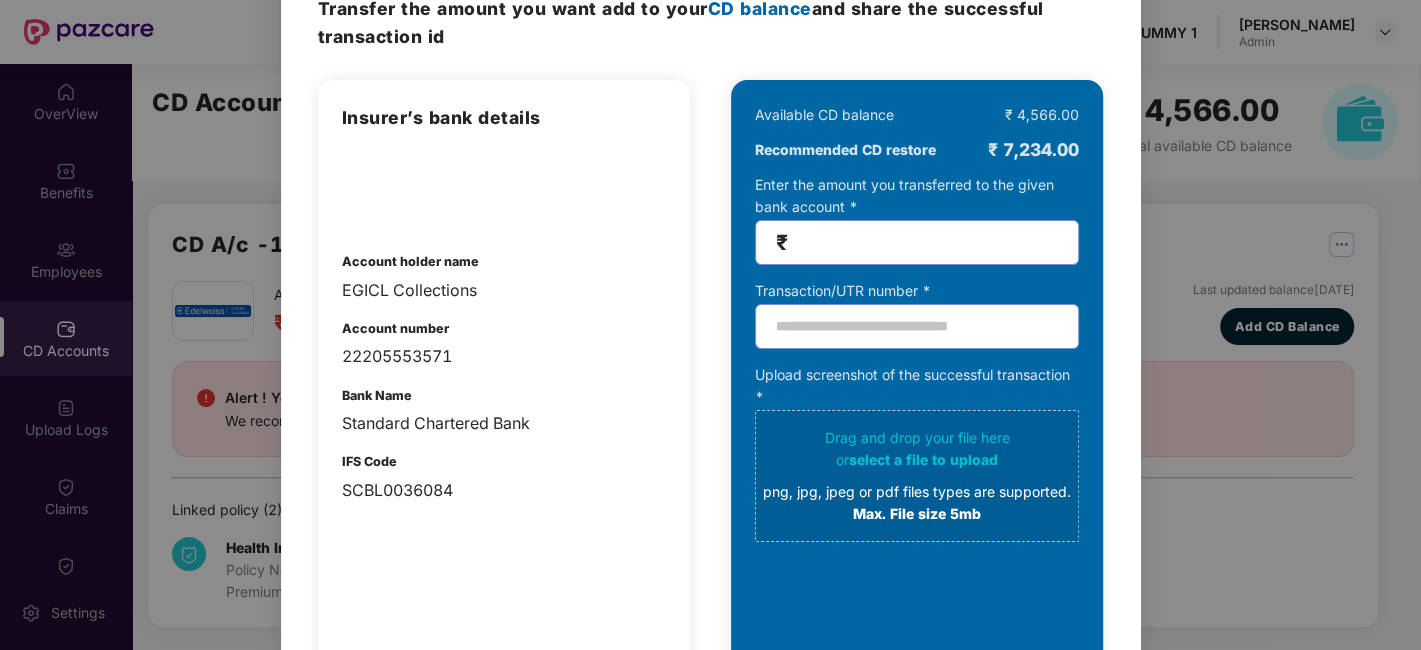 click on "100% SECURE Transfer the amount   you want add to your  CD balance  and share the successful transaction id Insurer’s bank details Account holder name EGICL Collections Account number 22205553571 Bank Name Standard Chartered Bank IFS Code SCBL0036084 Available CD balance ₹ 4,566.00 Recommended CD restore ₹ 7,234.00 Enter the amount you transferred to the given bank account * ₹  Transaction/UTR number * Upload screenshot of the successful transaction * Drag and drop your file here or  select a file to upload png, jpg, jpeg or pdf files types are supported. Max. File size 5mb Submit  Cancel OK" at bounding box center (710, 325) 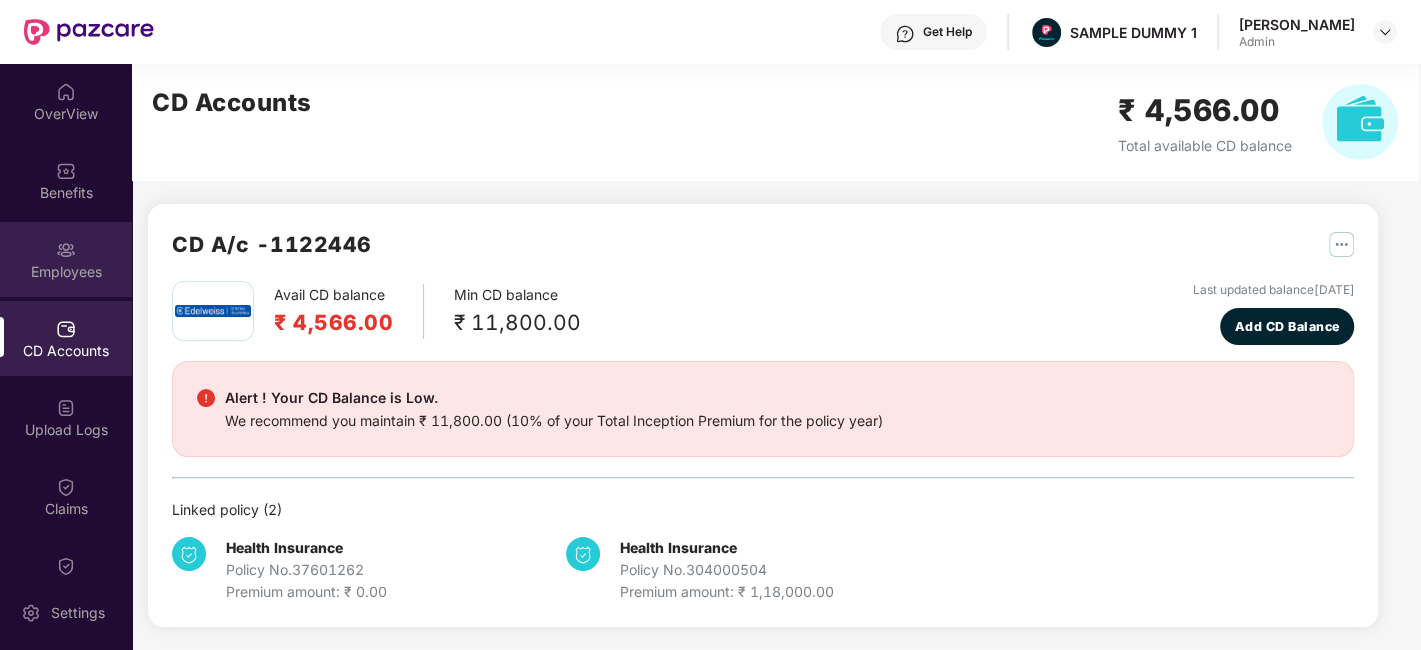 click on "Employees" at bounding box center [66, 259] 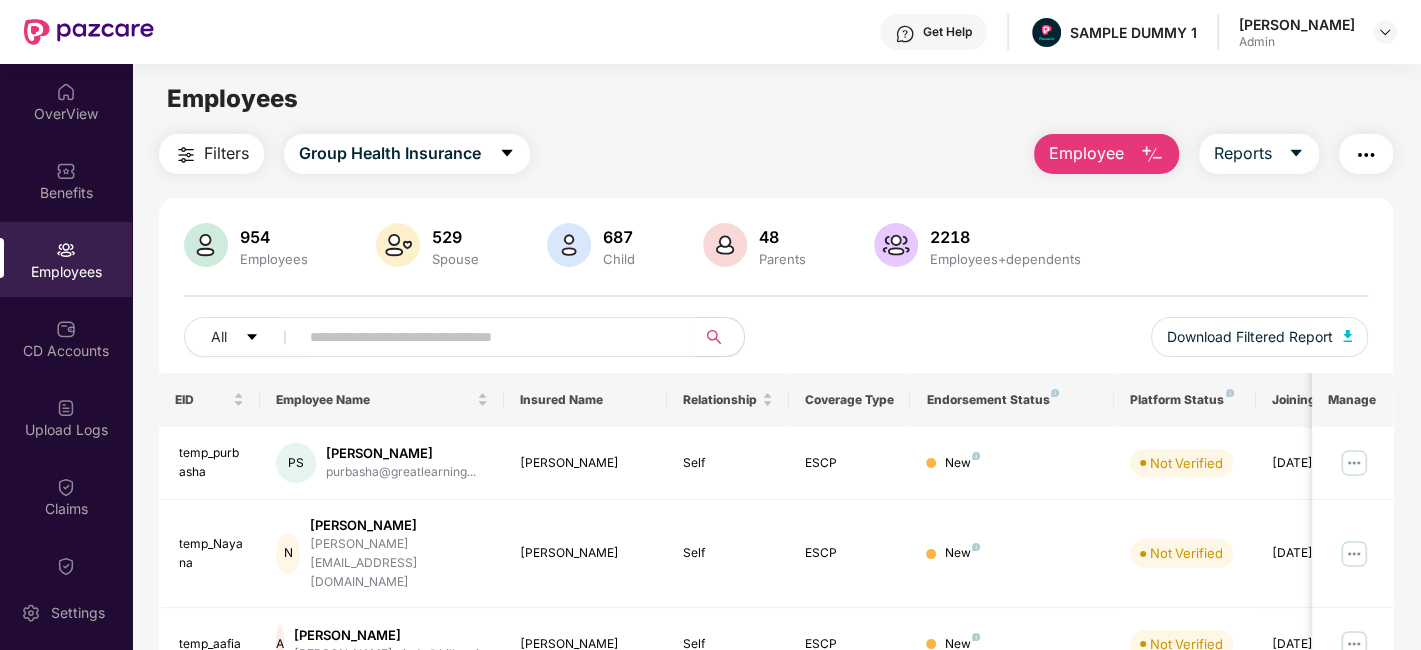 click on "Employee" at bounding box center (1106, 154) 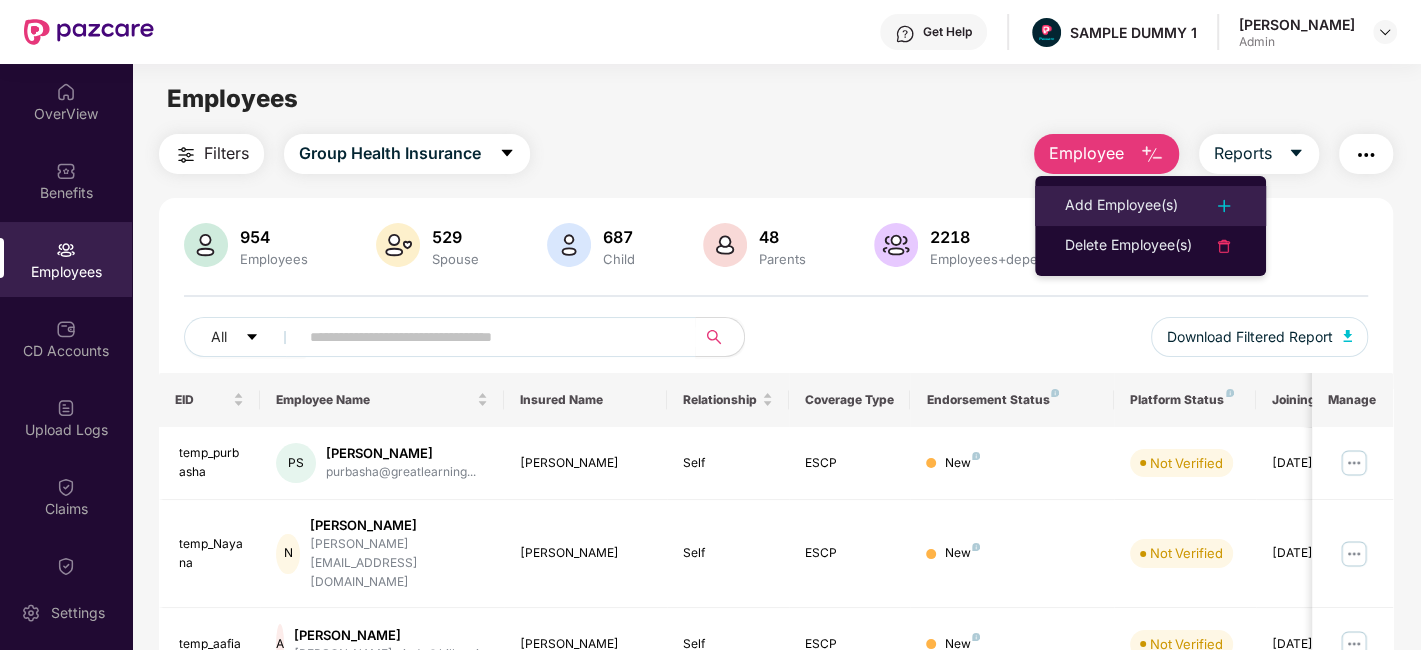 click on "Add Employee(s)" at bounding box center [1121, 206] 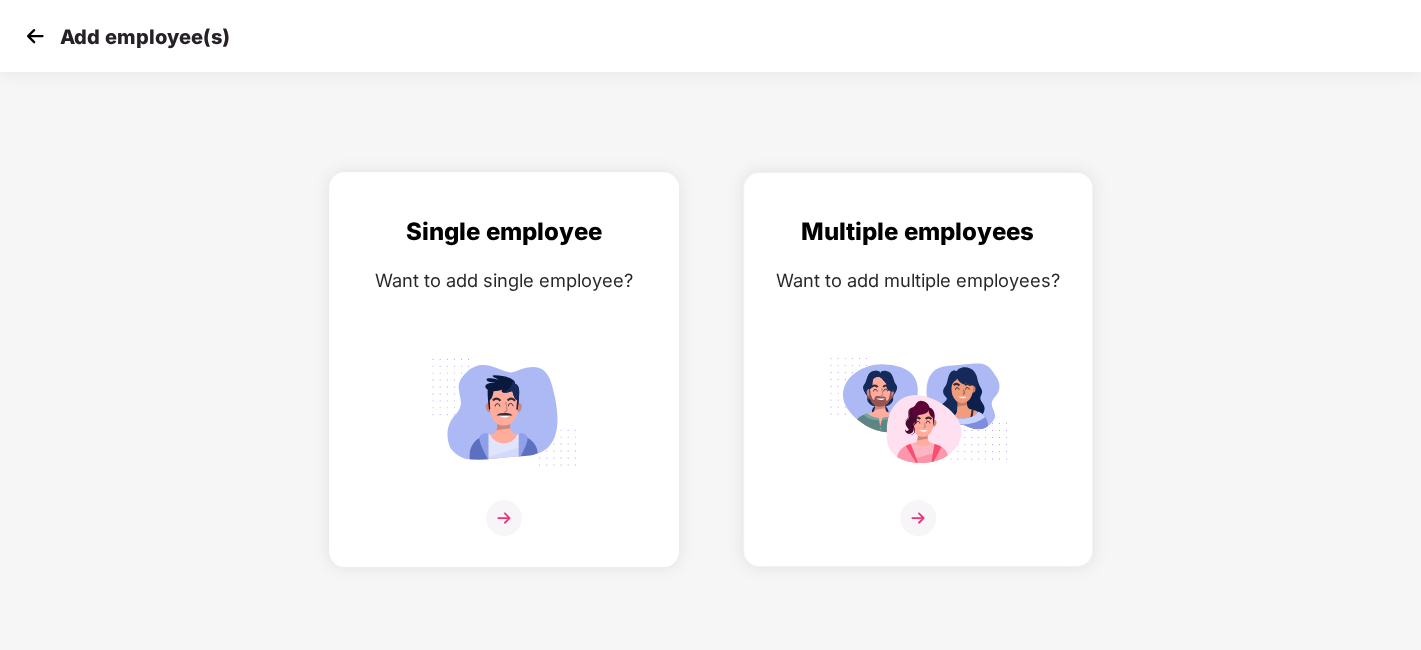click at bounding box center [504, 518] 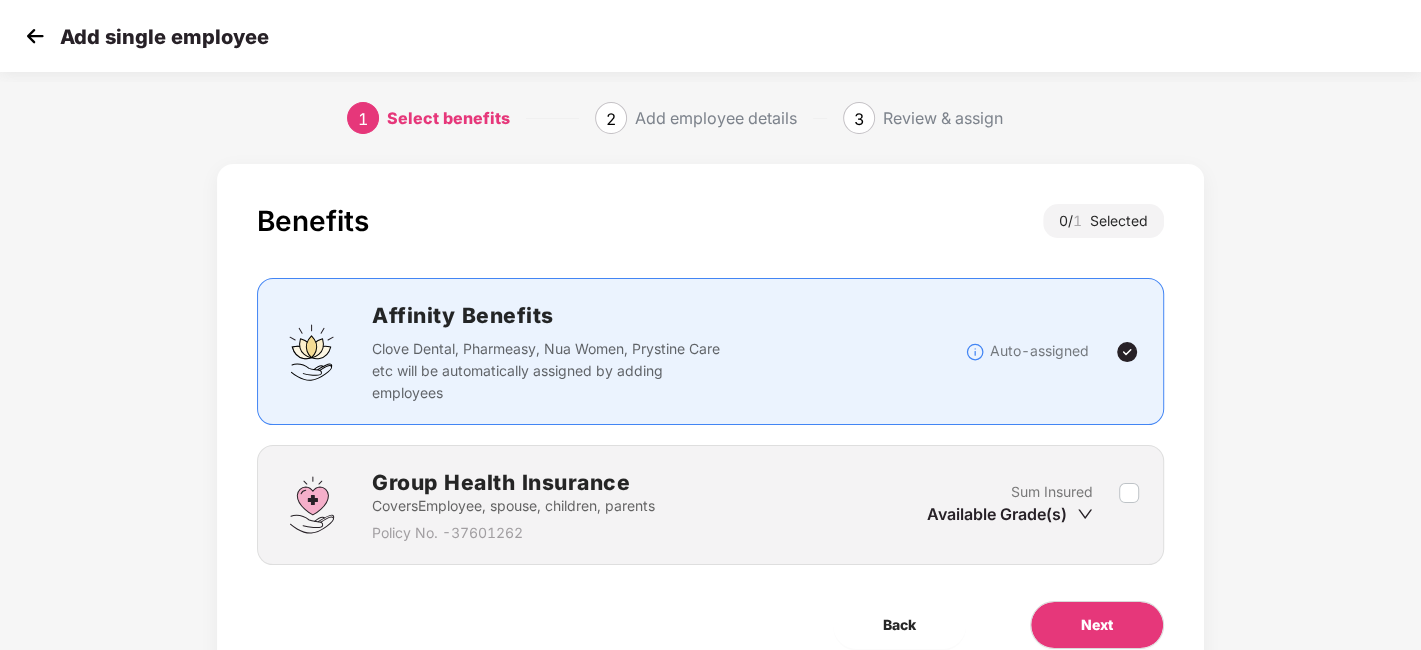 scroll, scrollTop: 87, scrollLeft: 0, axis: vertical 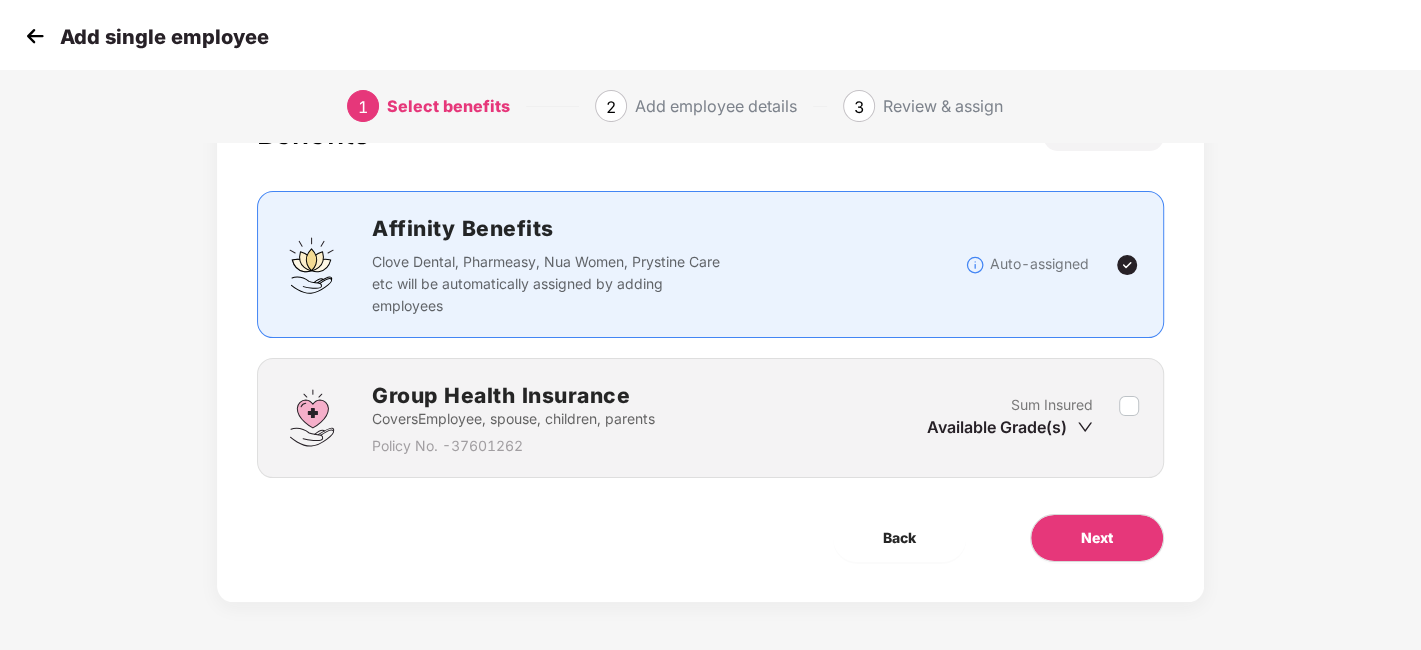 click on "Sum Insured Available Grade(s)" at bounding box center [1023, 418] 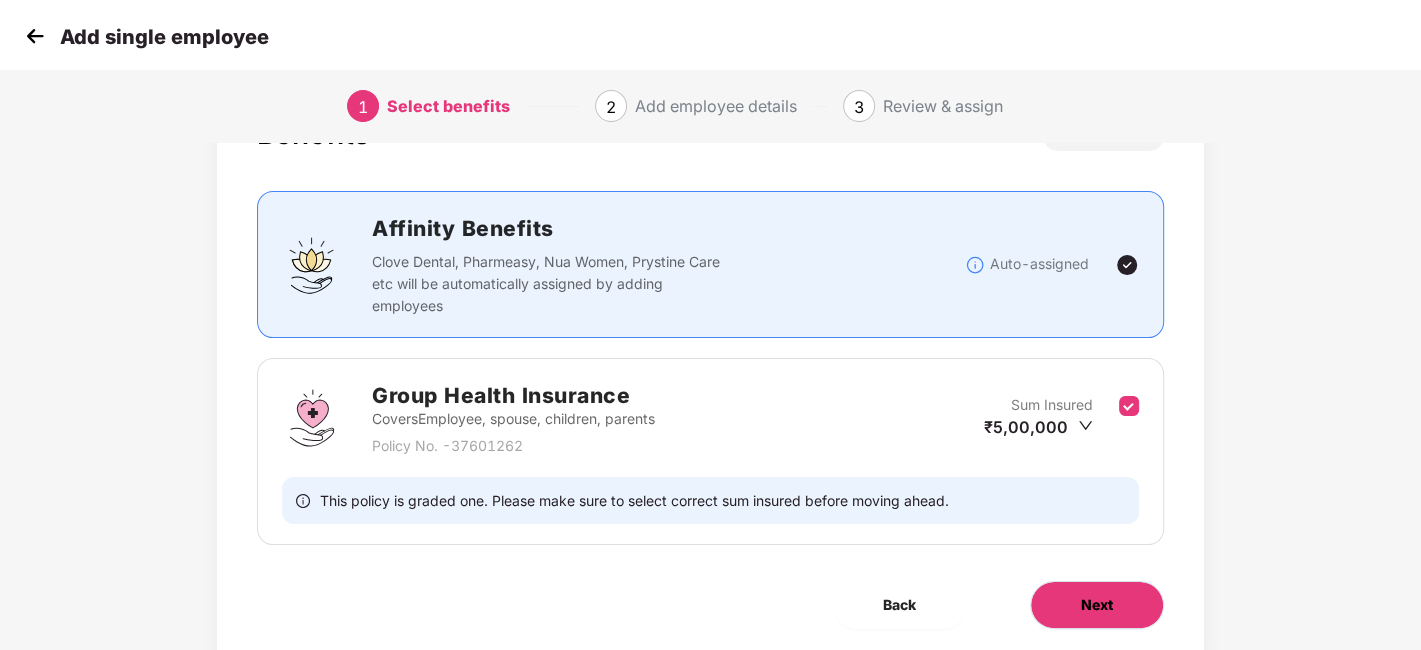 click on "Next" at bounding box center (1097, 605) 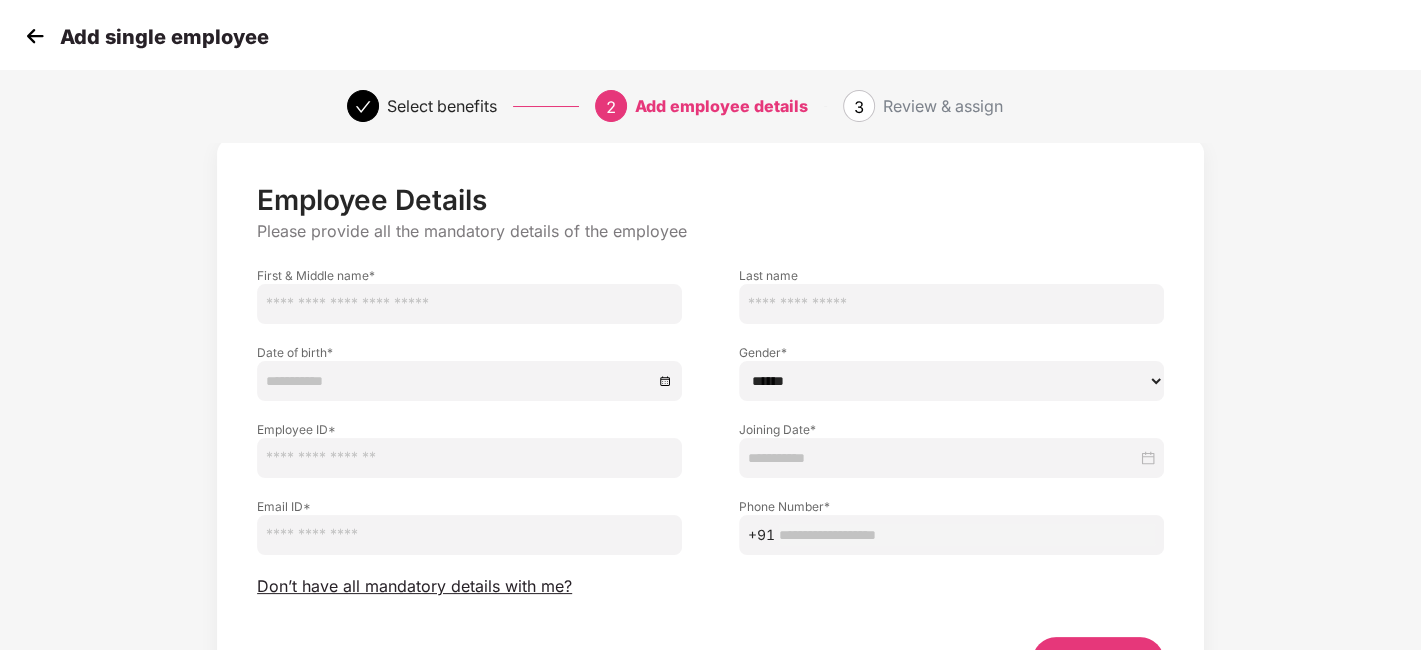 scroll, scrollTop: 25, scrollLeft: 1, axis: both 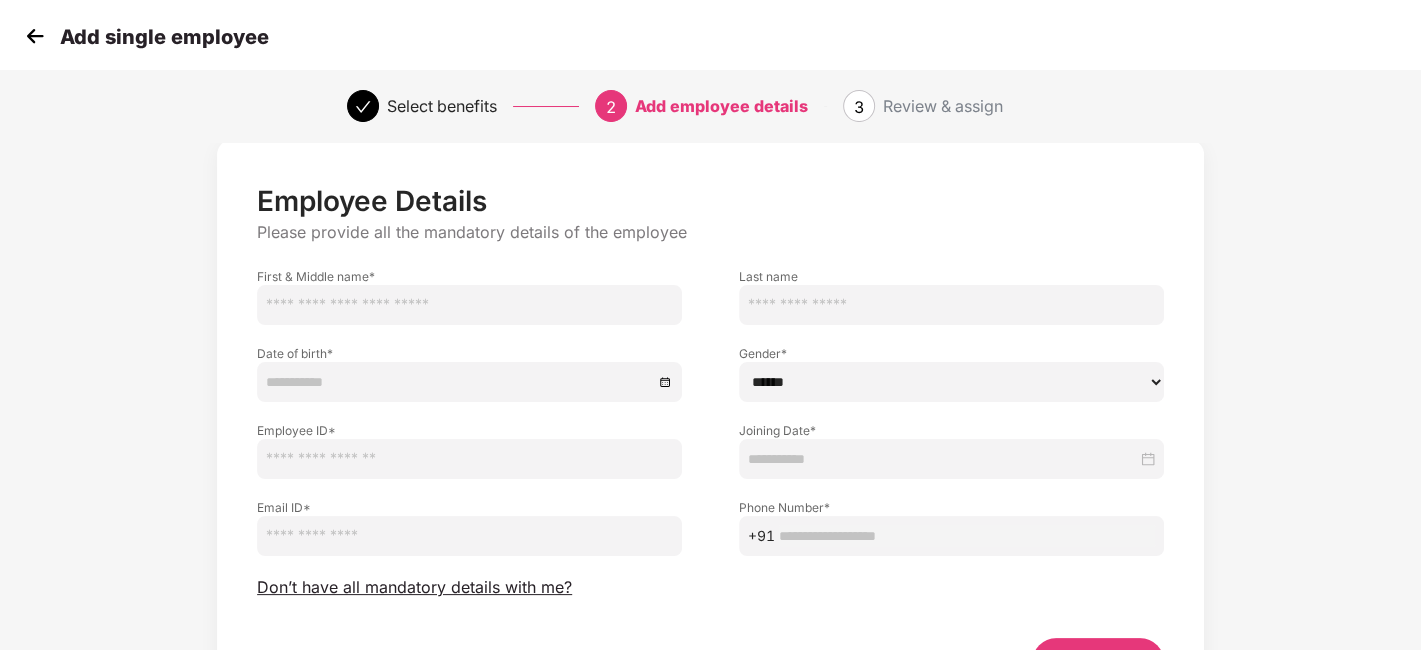 click at bounding box center (35, 36) 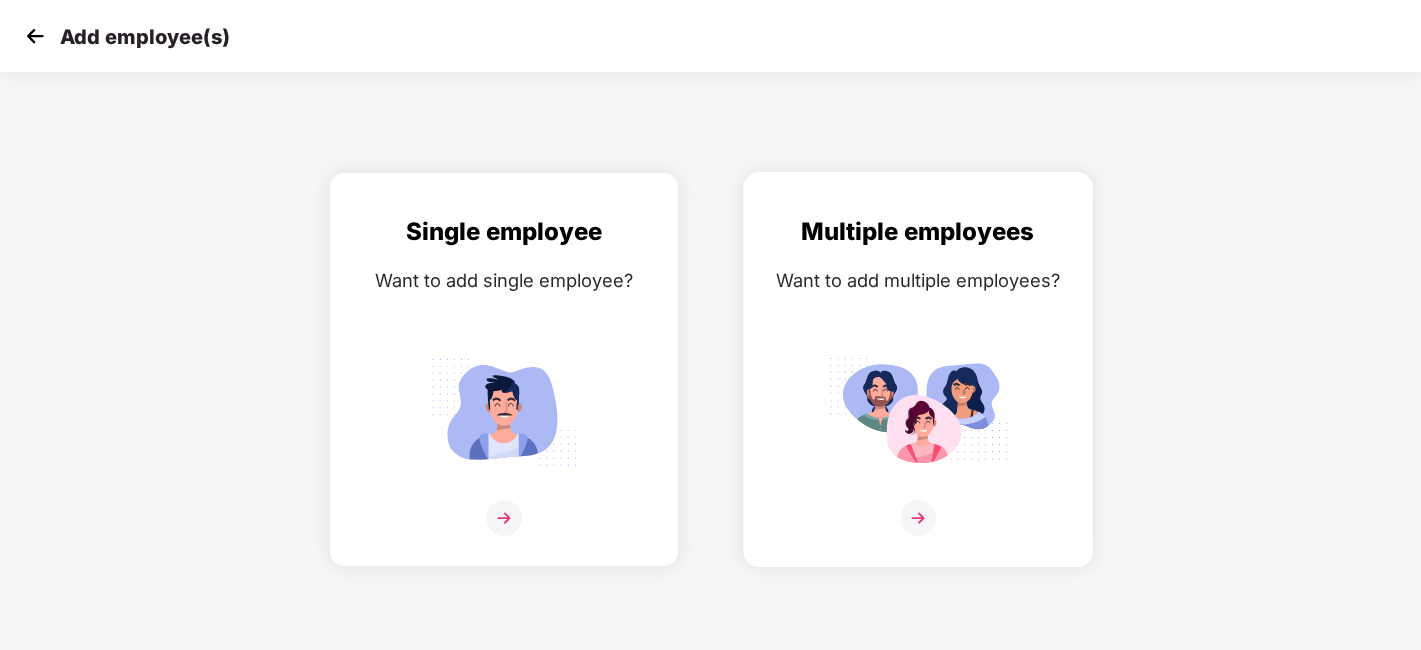 click at bounding box center (918, 518) 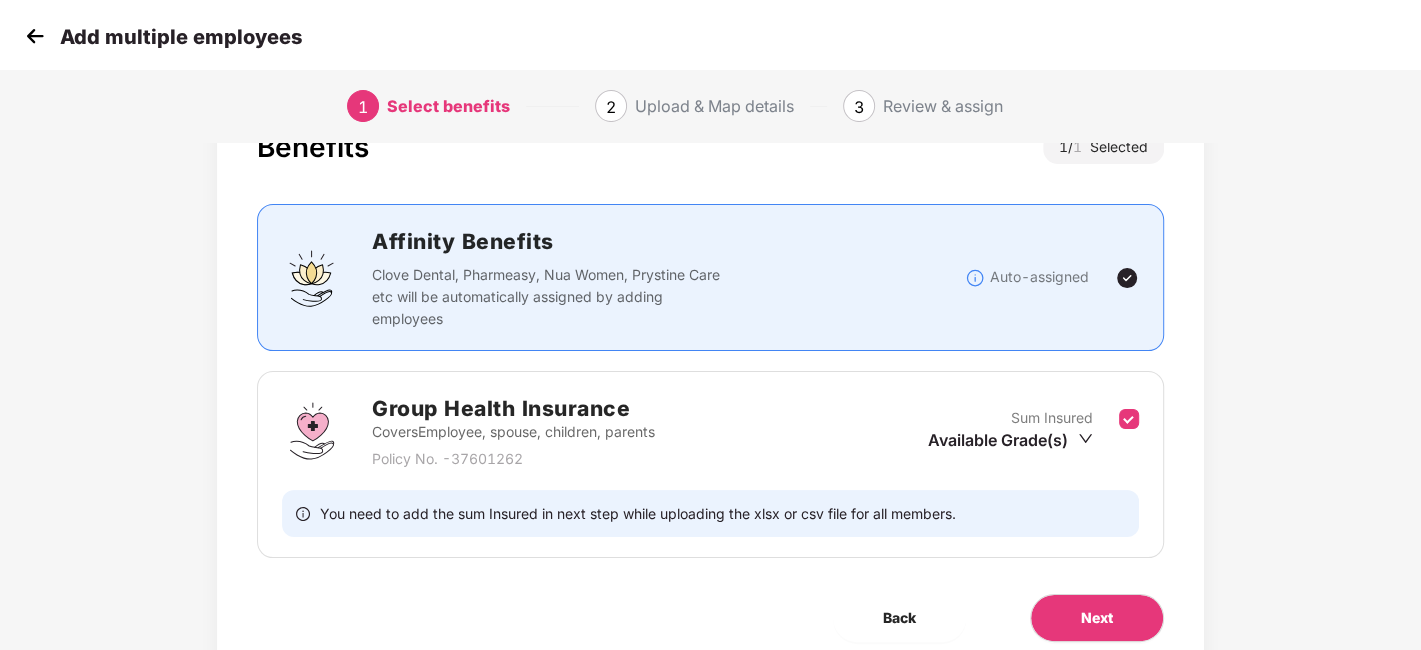 scroll, scrollTop: 88, scrollLeft: 0, axis: vertical 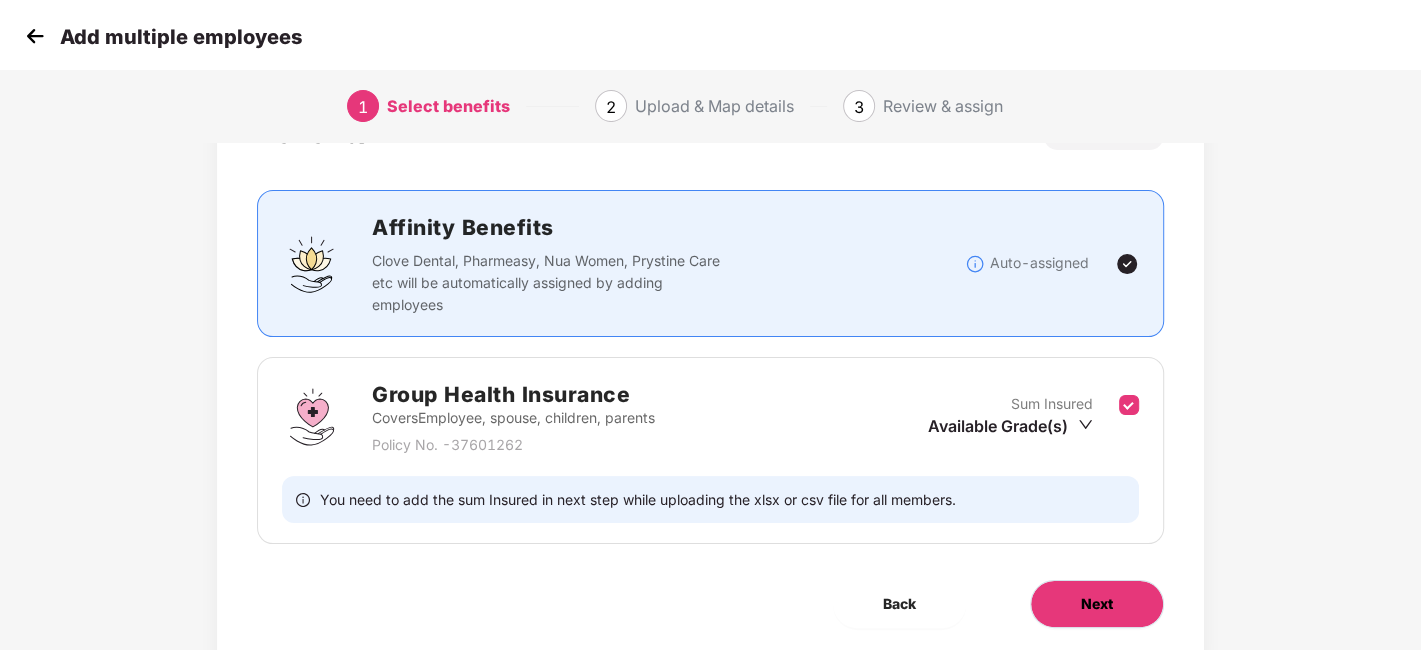 click on "Next" at bounding box center (1097, 604) 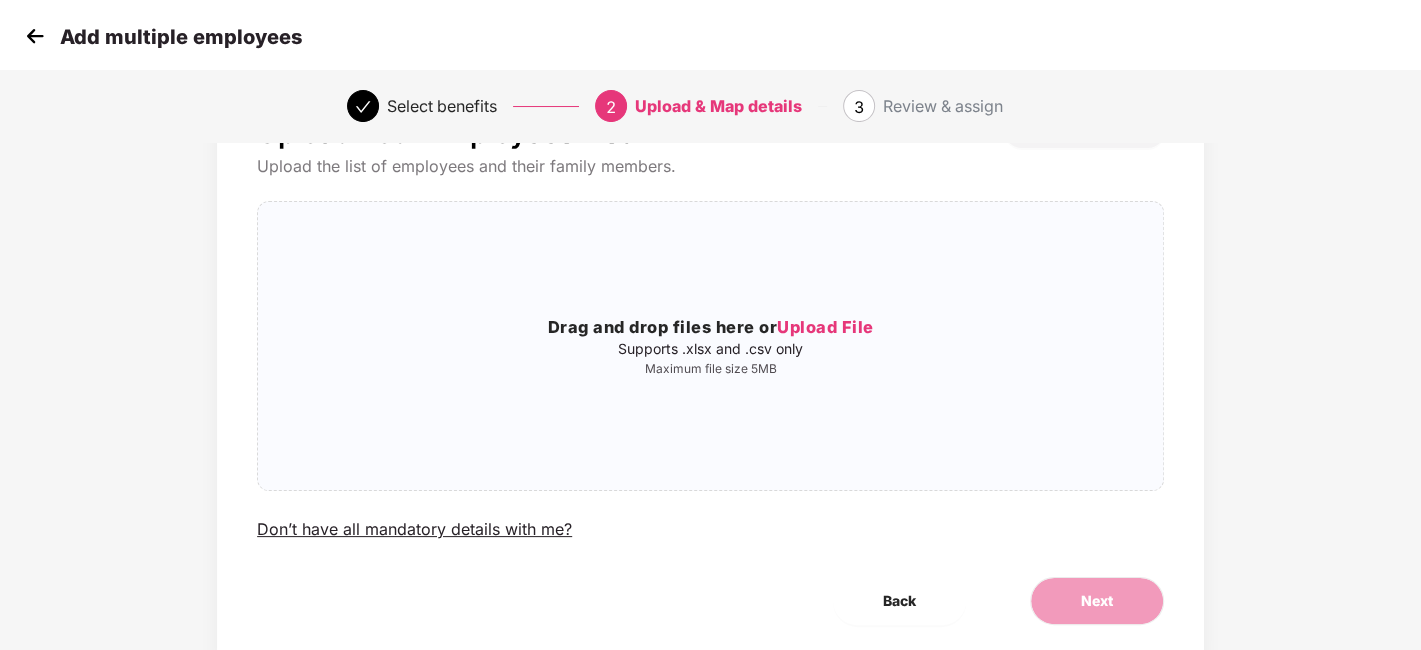 scroll, scrollTop: 0, scrollLeft: 0, axis: both 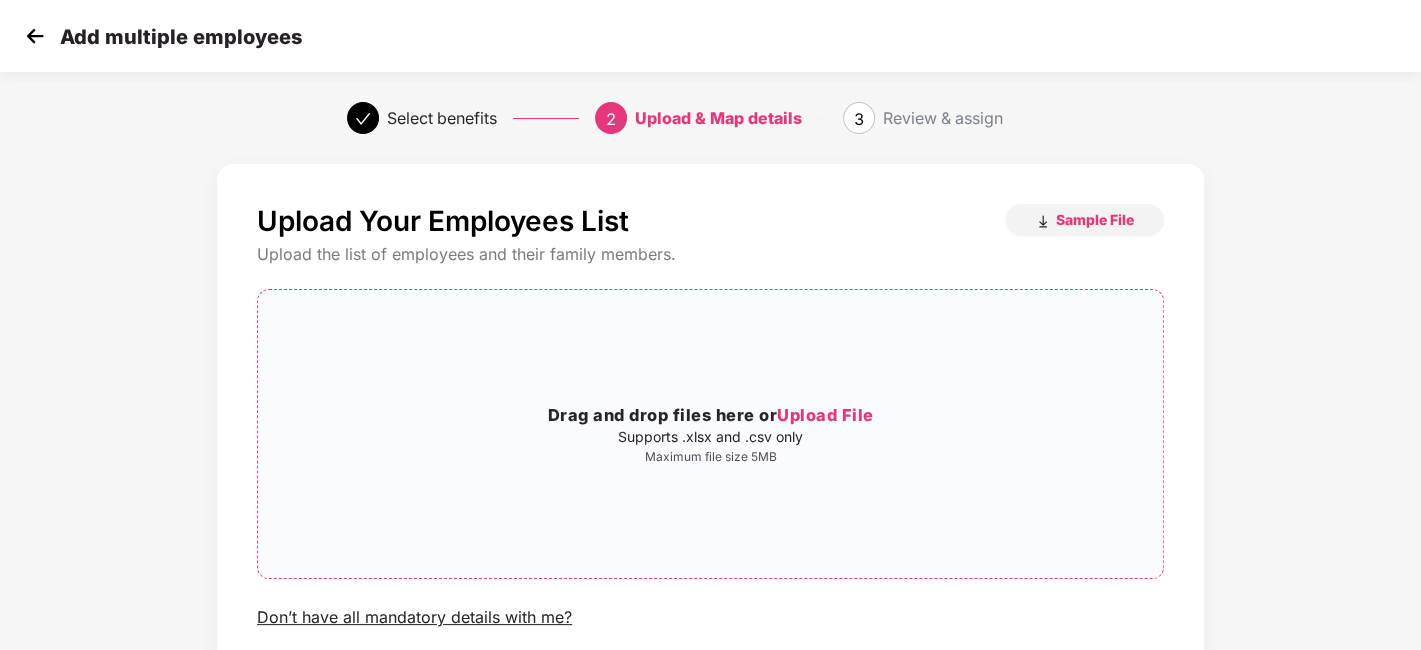 click on "Drag and drop files here or  Upload File" at bounding box center [710, 416] 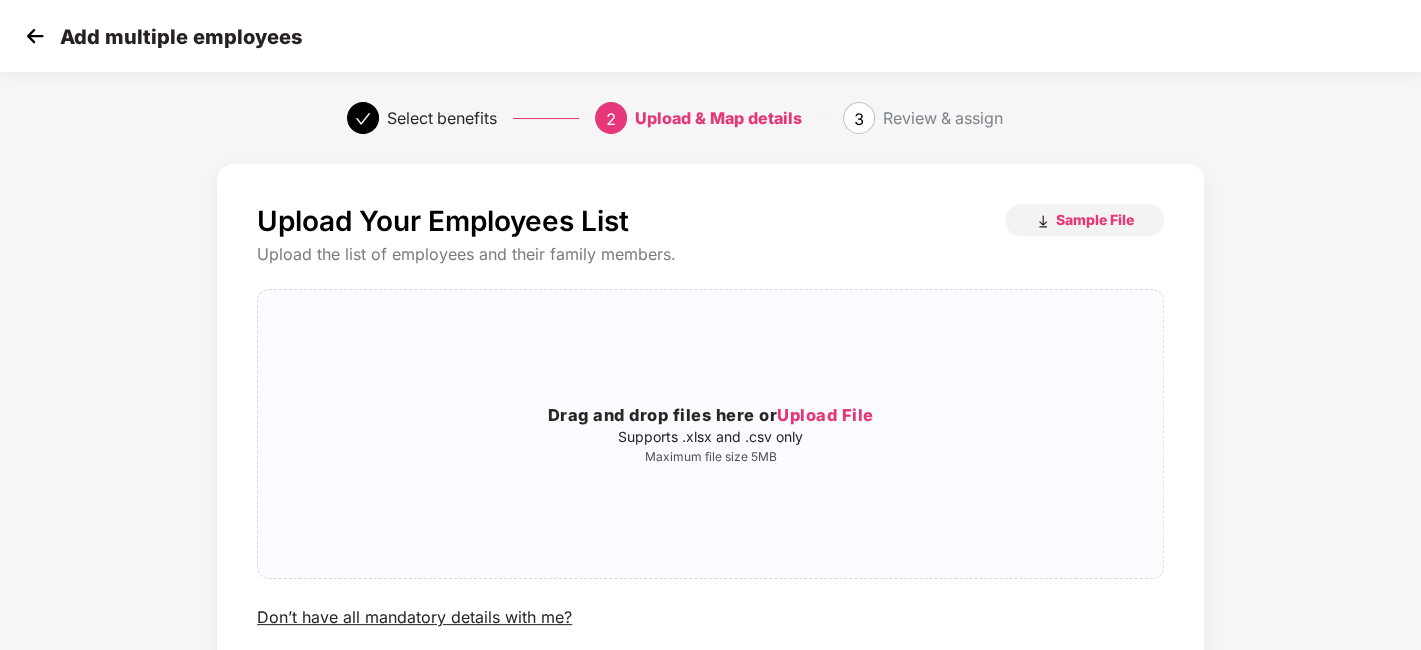 click at bounding box center [35, 36] 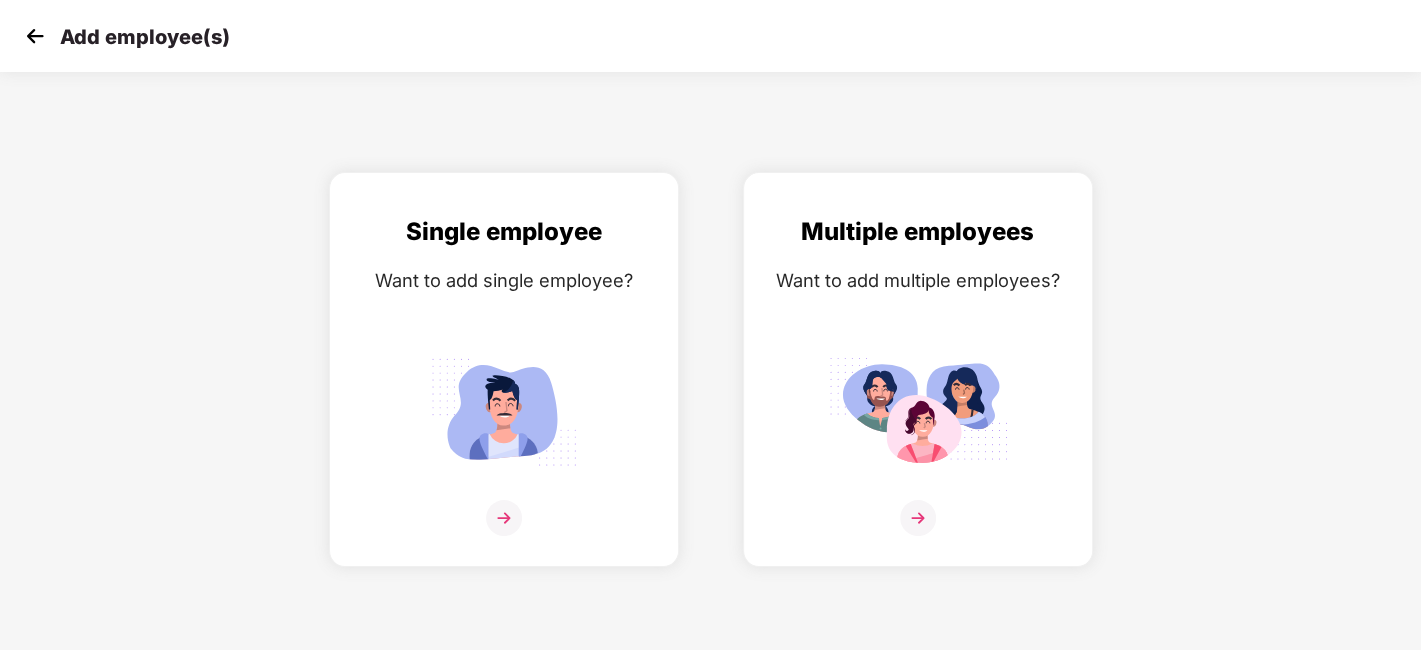 click at bounding box center (35, 36) 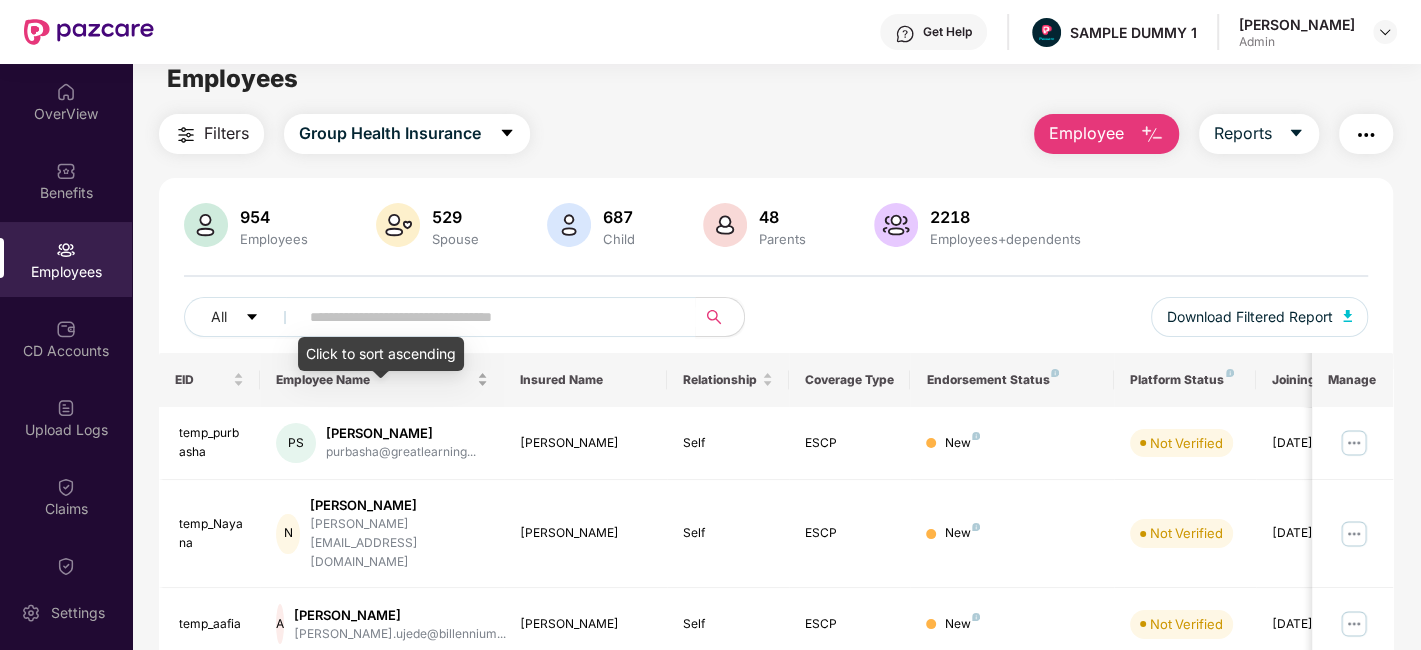 scroll, scrollTop: 0, scrollLeft: 0, axis: both 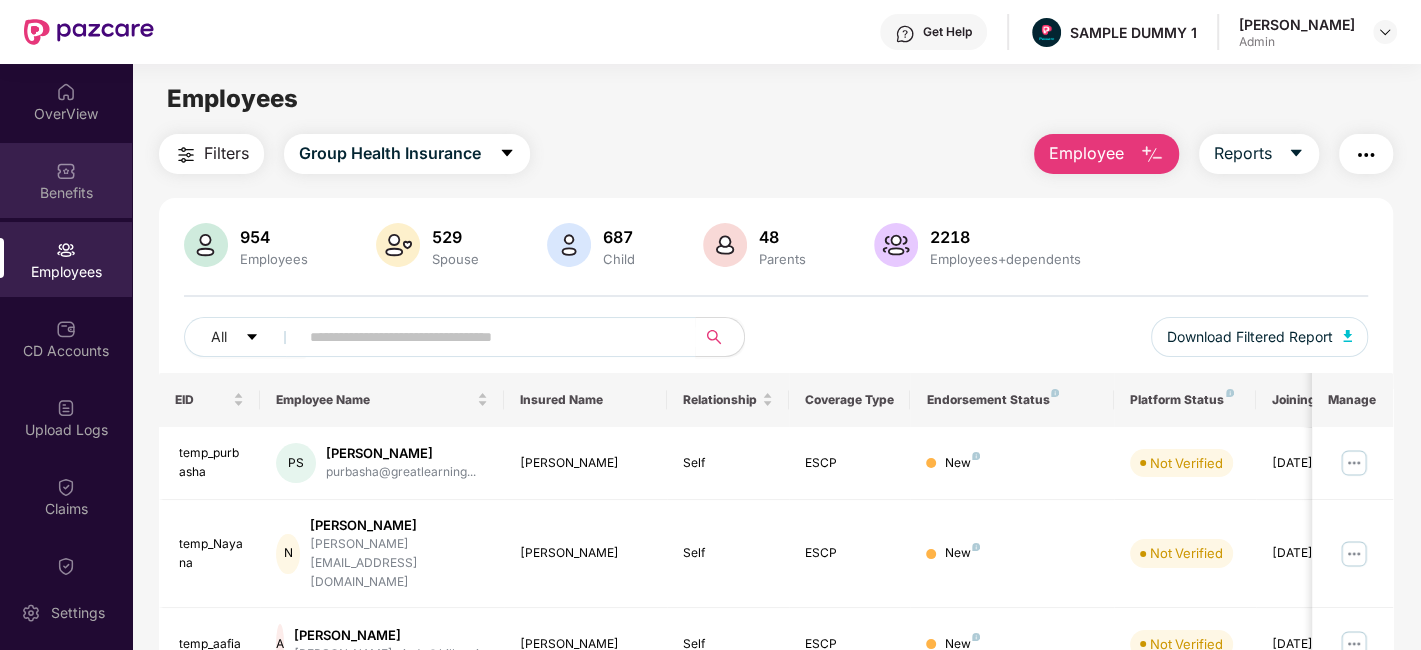 click on "Benefits" at bounding box center (66, 180) 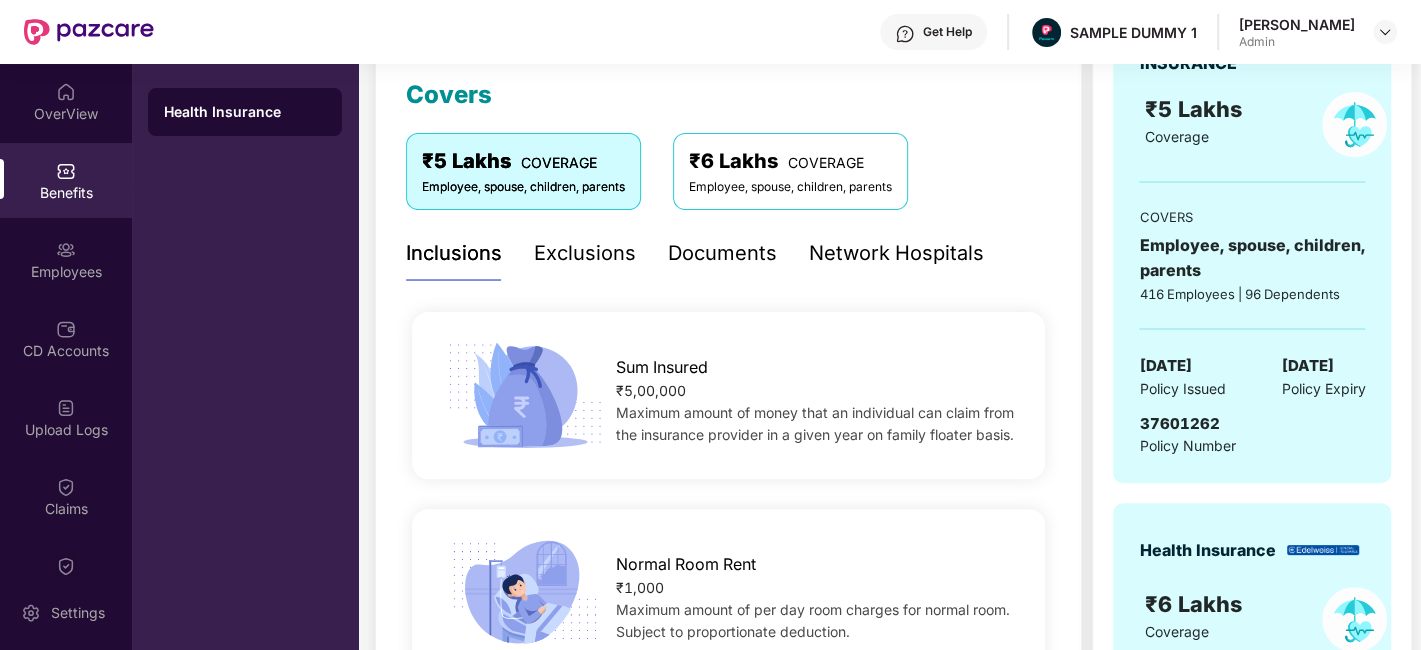 scroll, scrollTop: 280, scrollLeft: 0, axis: vertical 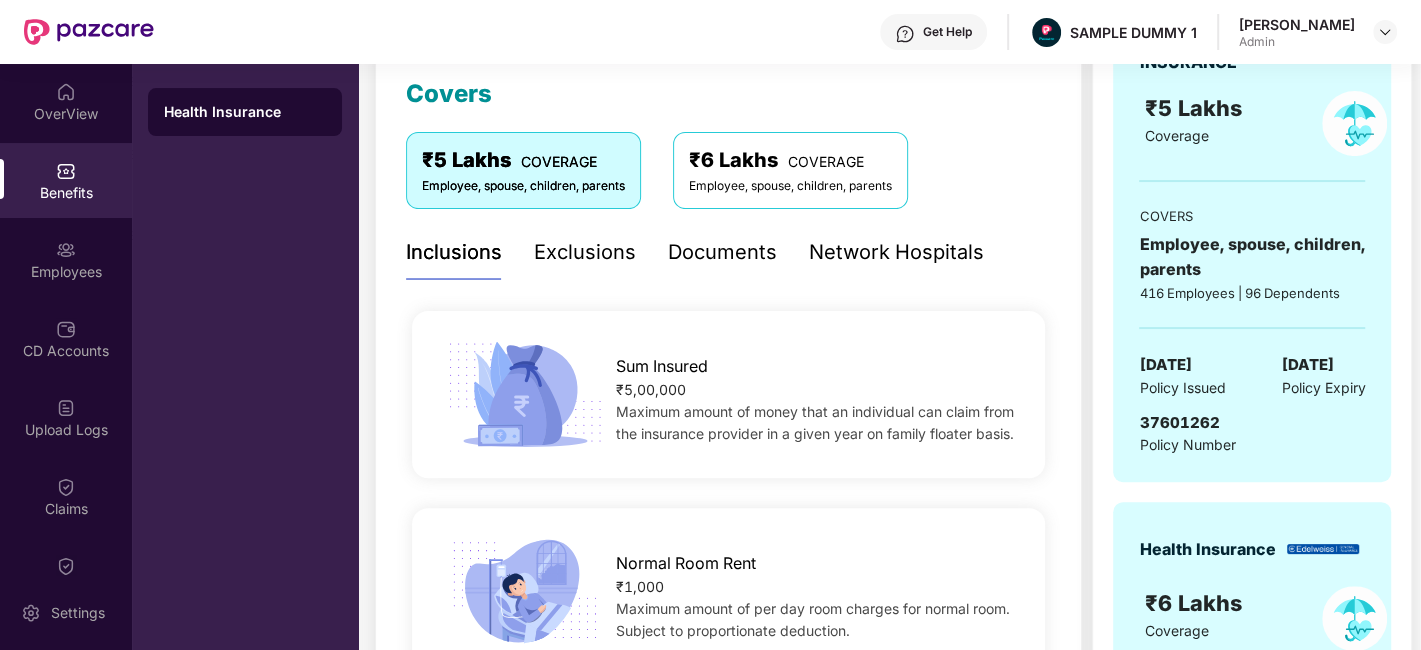 click on "Exclusions" at bounding box center [585, 252] 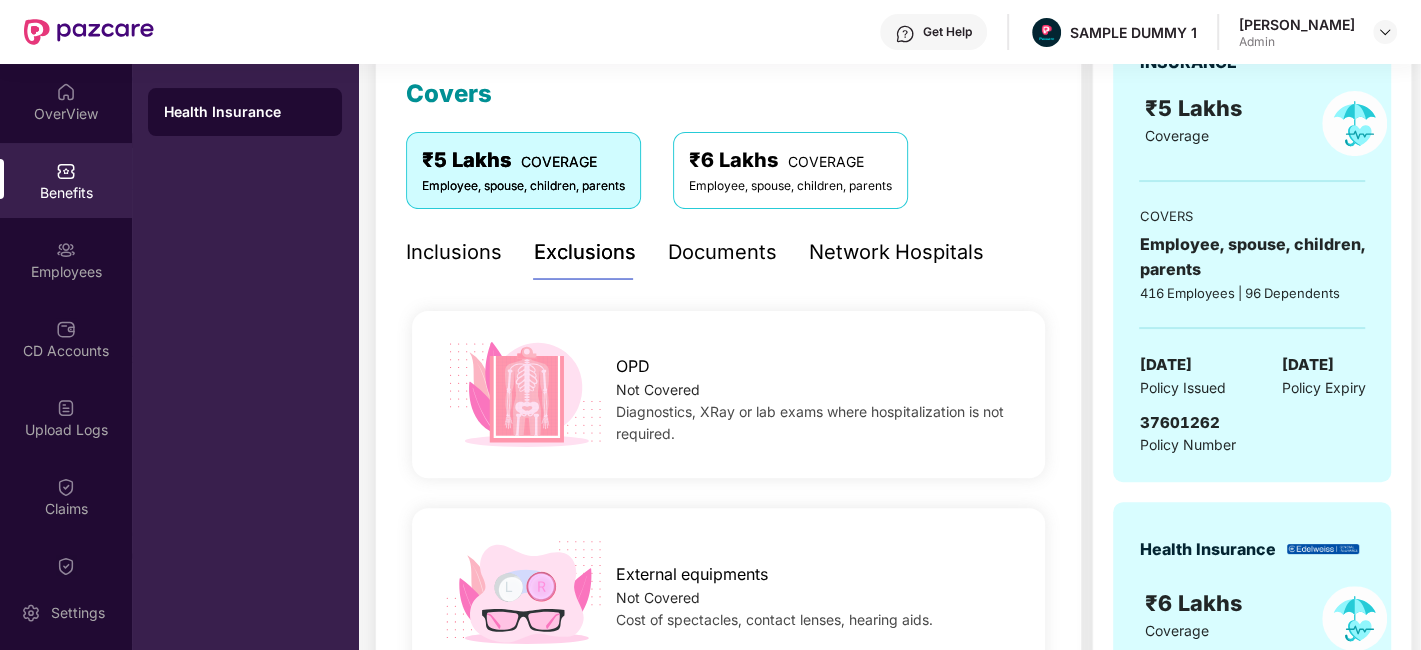 click on "Documents" at bounding box center (722, 252) 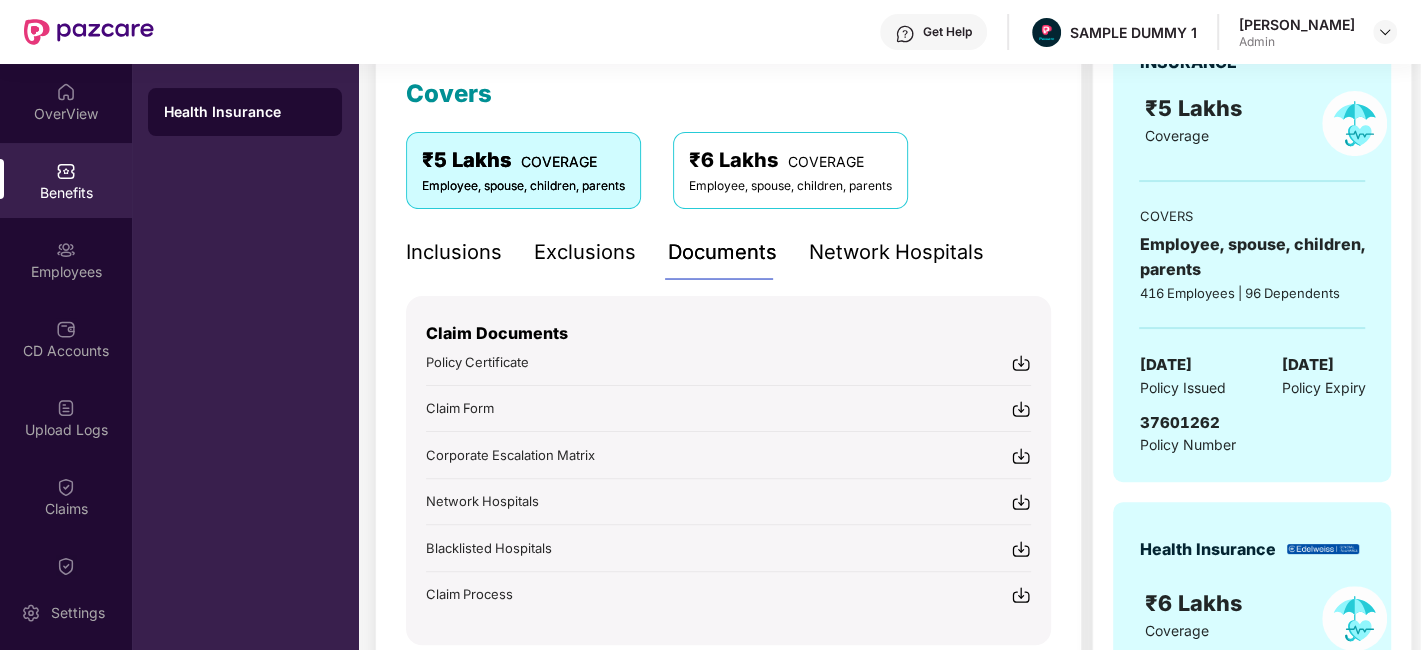 click at bounding box center (1021, 363) 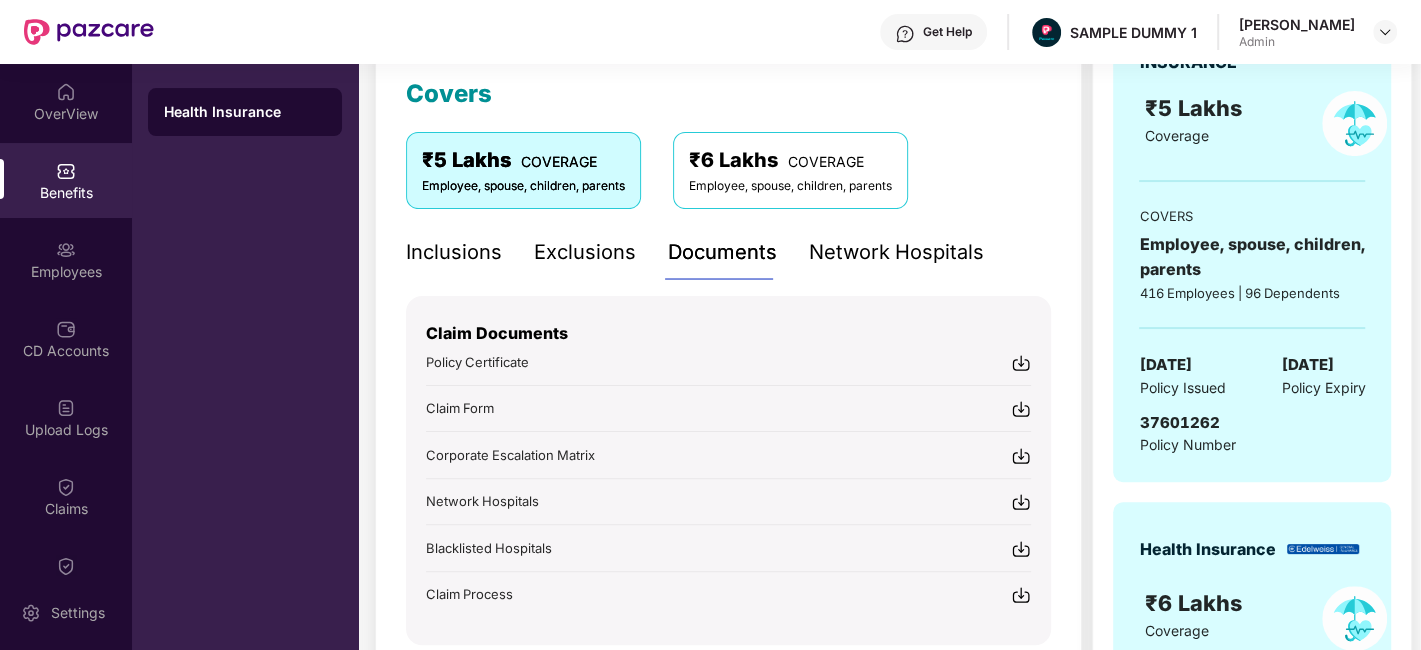 click on "Inclusions Exclusions Documents Network Hospitals" at bounding box center (695, 252) 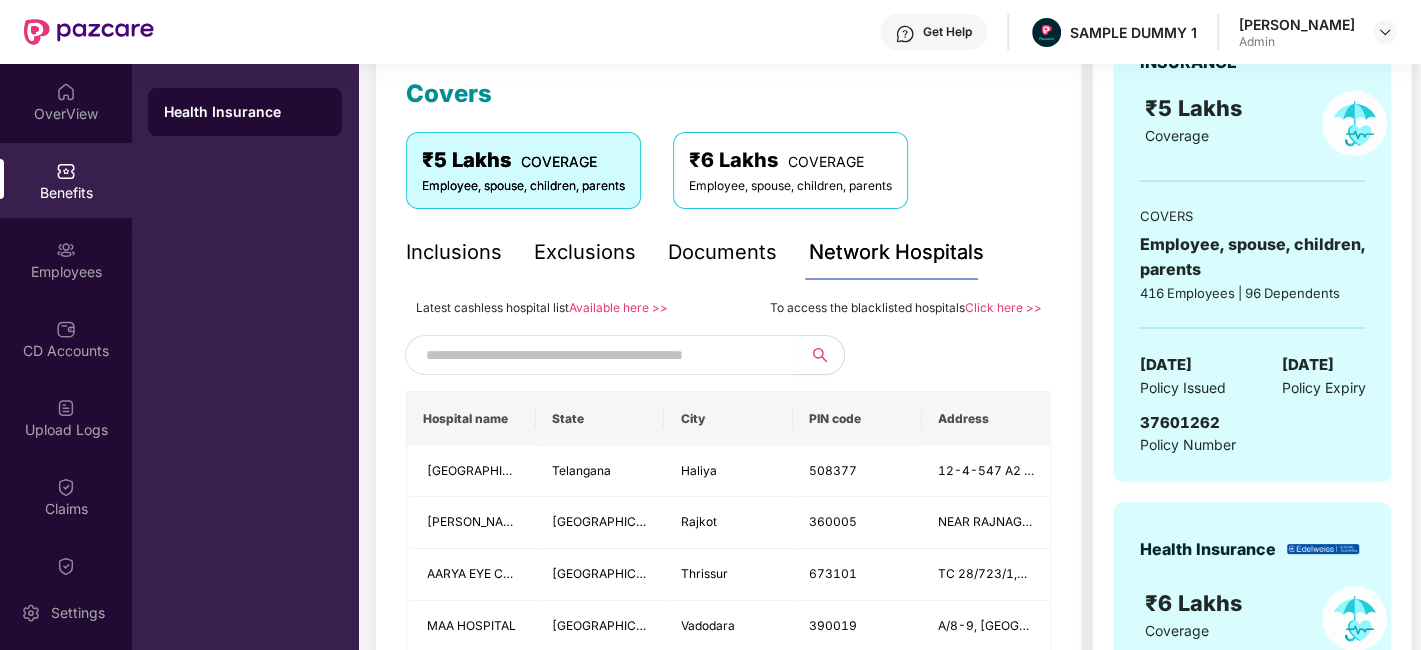 click on "Latest cashless hospital list  Available here >> To access the blacklisted hospitals  Click here >> Hospital name State City PIN code Address [GEOGRAPHIC_DATA] [GEOGRAPHIC_DATA] 12-4-547 A2 [GEOGRAPHIC_DATA] [PERSON_NAME] Eye Hospitals Pvt Ltd [GEOGRAPHIC_DATA] [GEOGRAPHIC_DATA] 360005 NEAR [GEOGRAPHIC_DATA] [GEOGRAPHIC_DATA], BESIDE SURYAMUKHI [PERSON_NAME] AARYA EYE CARE [GEOGRAPHIC_DATA] Thrissur 673101 TC 28/723/1,2ND FLOOR PALLITHANAM, [GEOGRAPHIC_DATA] [GEOGRAPHIC_DATA] 390019 [STREET_ADDRESS][PERSON_NAME] [PERSON_NAME][GEOGRAPHIC_DATA]- Only For SKDRDP [GEOGRAPHIC_DATA] [GEOGRAPHIC_DATA] [GEOGRAPHIC_DATA] SPECIALITY [GEOGRAPHIC_DATA] [GEOGRAPHIC_DATA] 119/[GEOGRAPHIC_DATA] , Sfs [GEOGRAPHIC_DATA] [GEOGRAPHIC_DATA] [GEOGRAPHIC_DATA] [GEOGRAPHIC_DATA],  PENTAGON SUPER SPECIALITY HOSPITAL [GEOGRAPHIC_DATA] [GEOGRAPHIC_DATA] [GEOGRAPHIC_DATA]" at bounding box center (728, 1704) 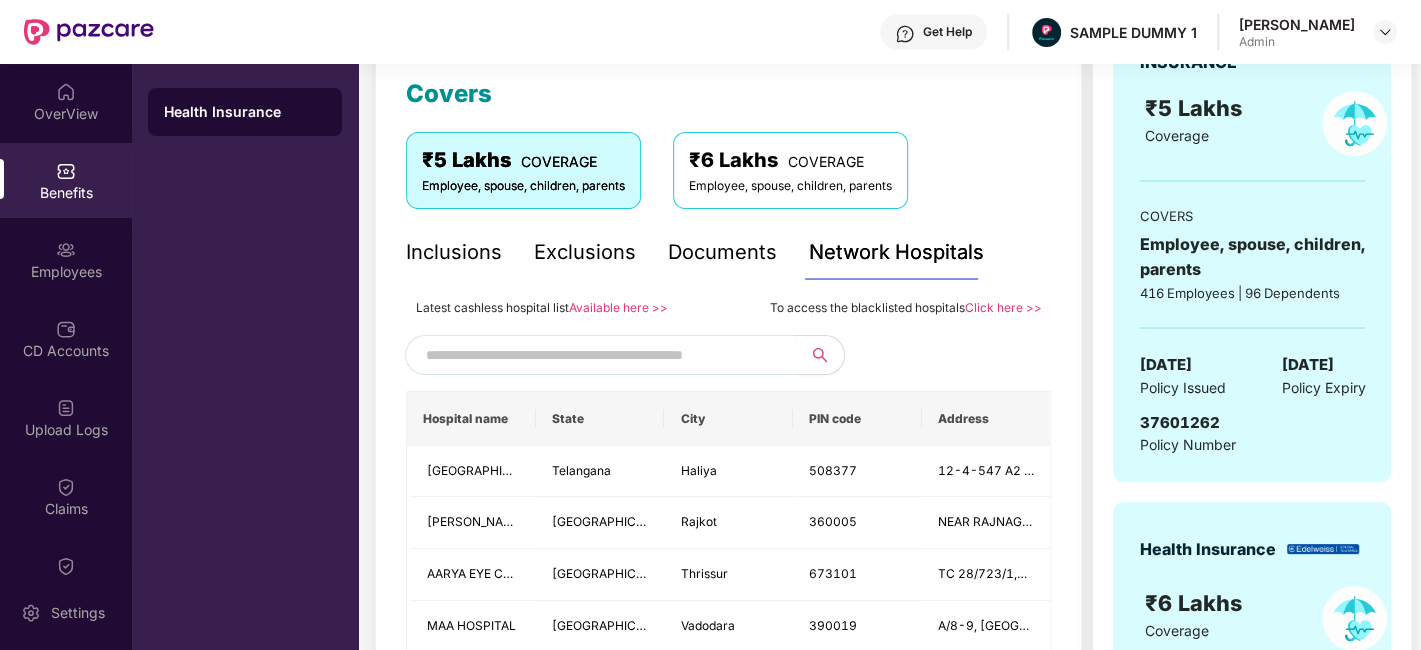 click at bounding box center [597, 355] 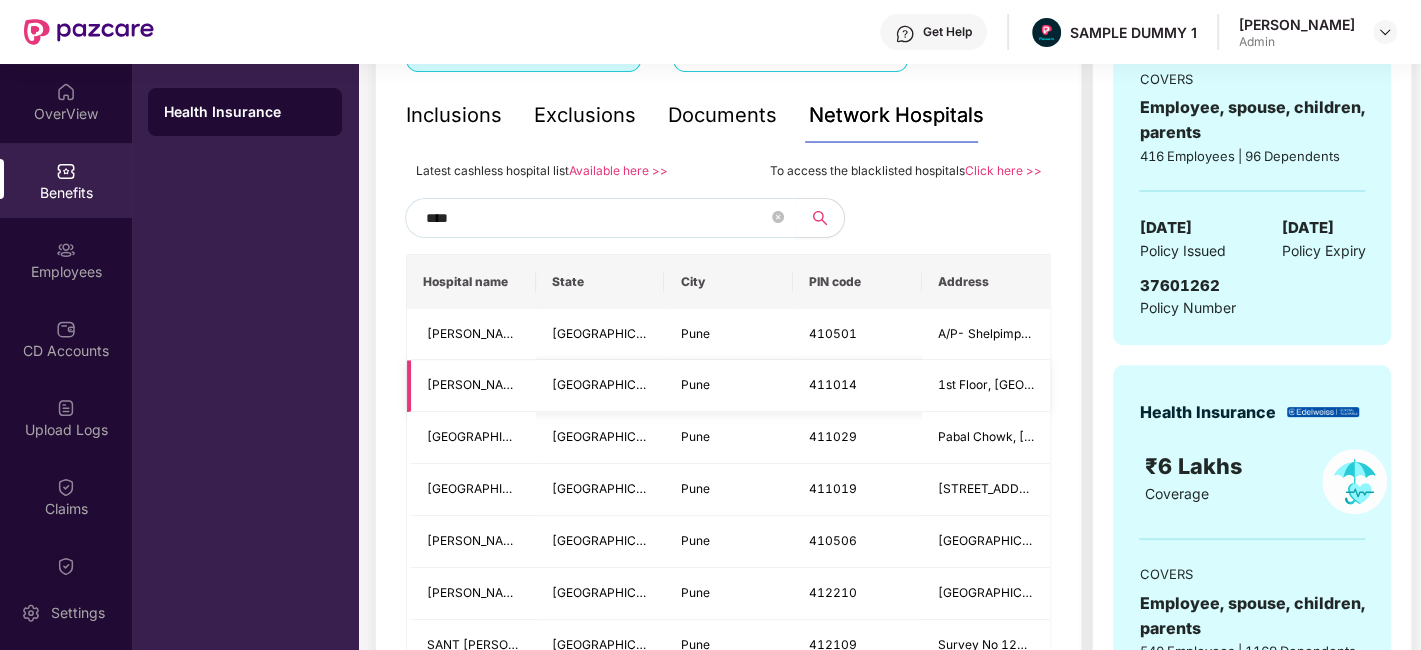 scroll, scrollTop: 417, scrollLeft: 0, axis: vertical 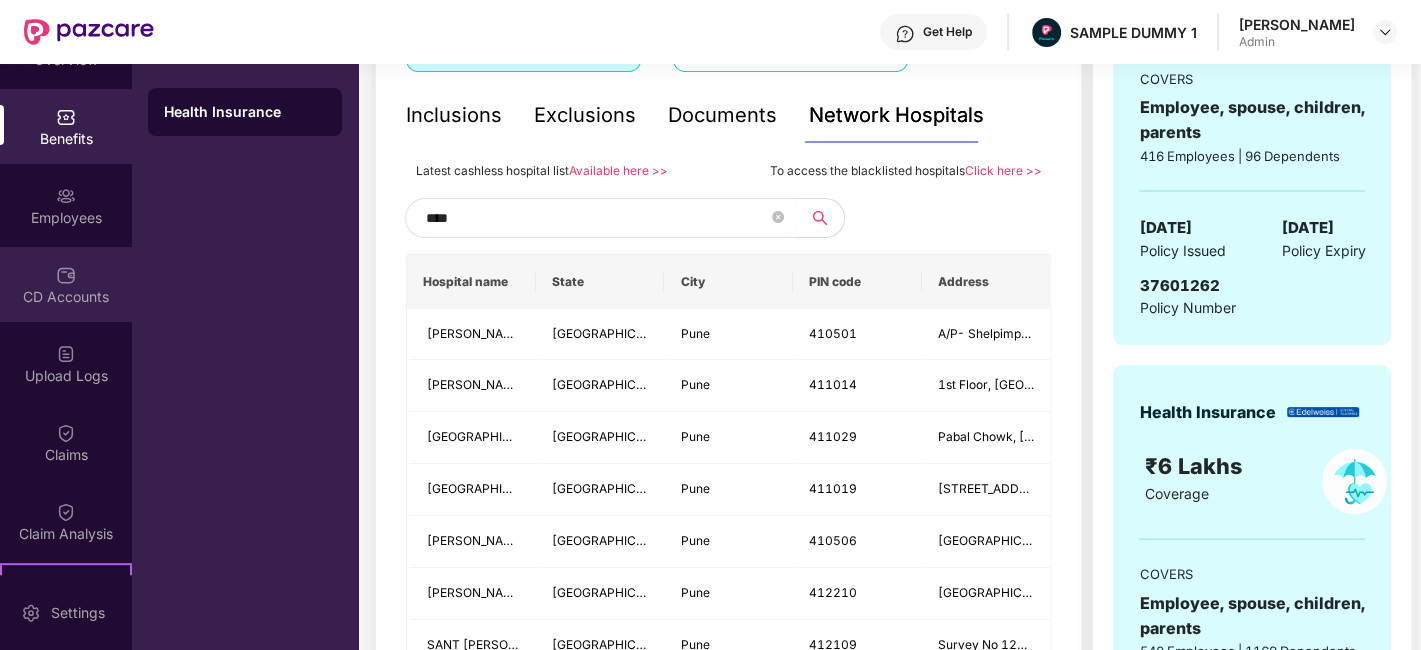 type on "****" 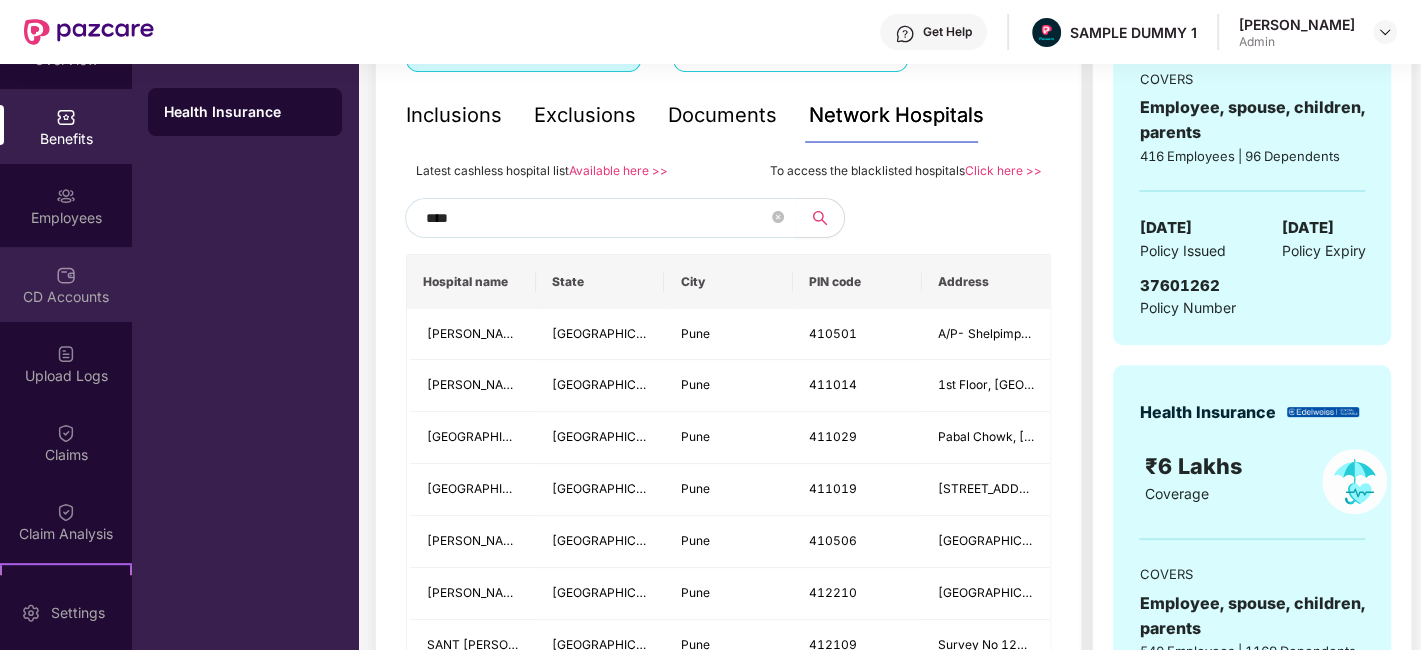 click on "CD Accounts" at bounding box center (66, 297) 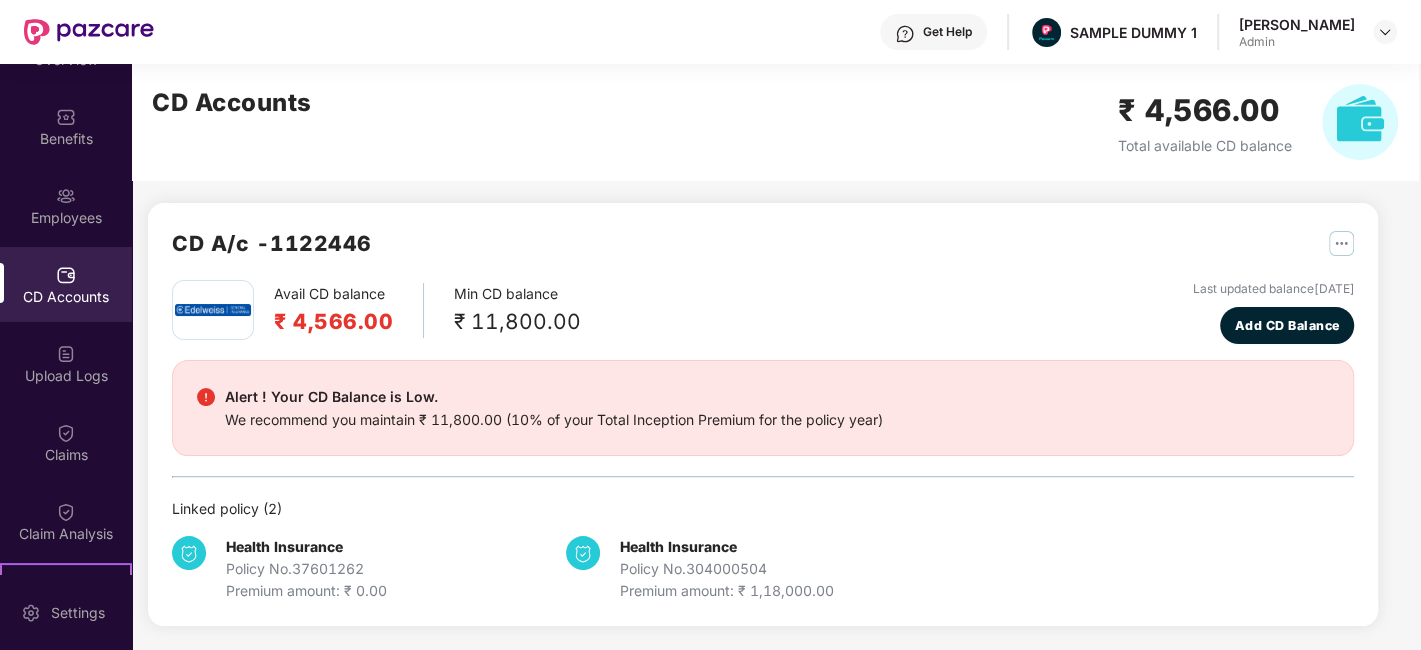 scroll, scrollTop: 0, scrollLeft: 0, axis: both 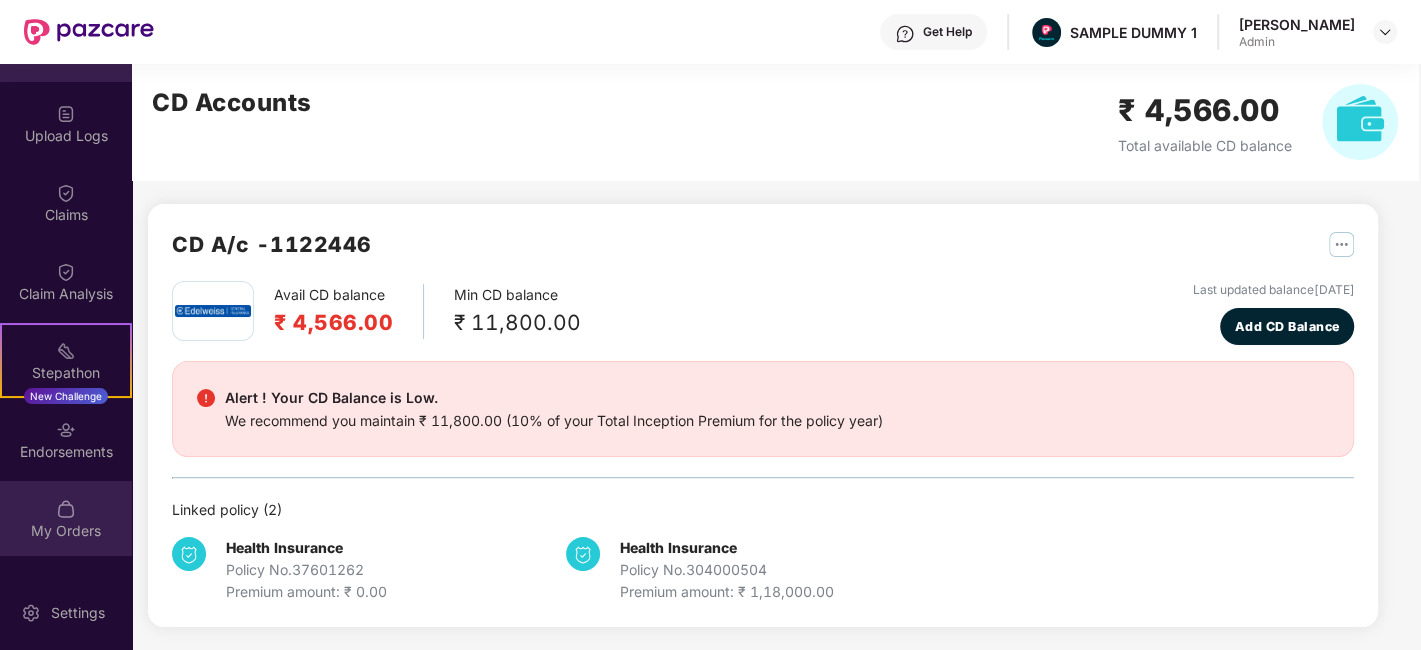 click on "My Orders" at bounding box center [66, 518] 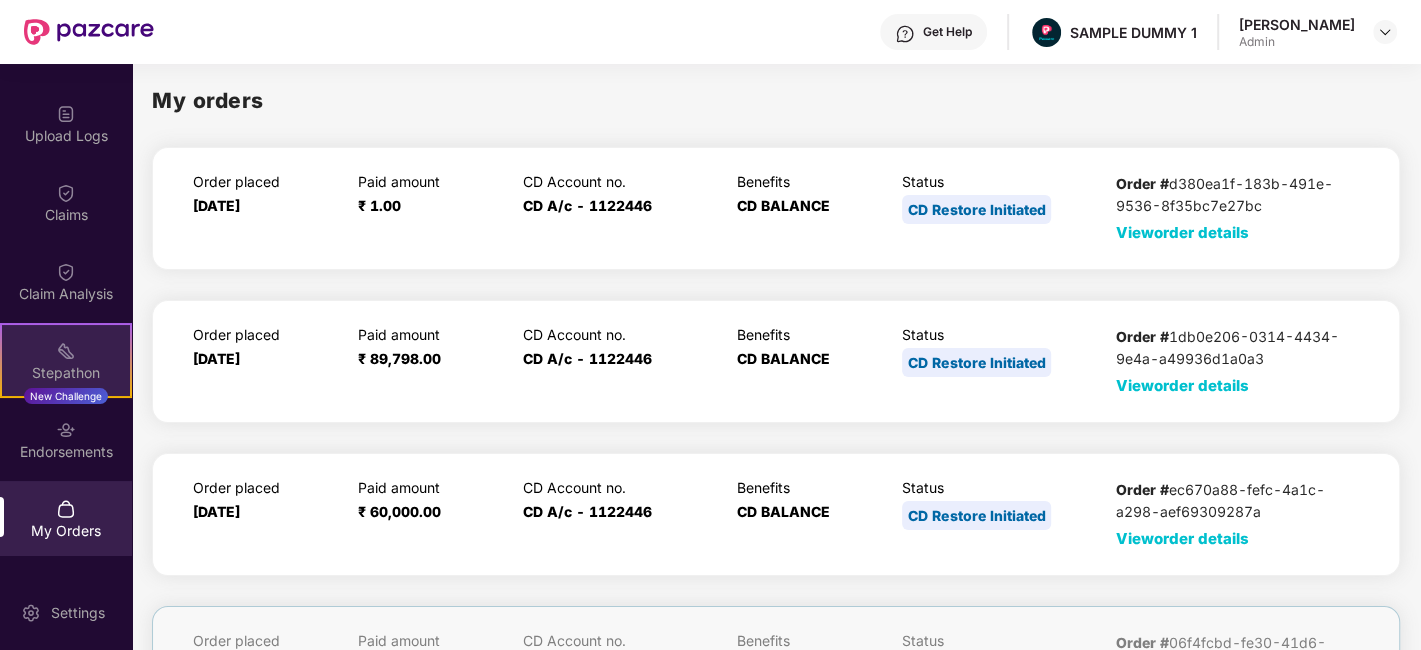 scroll, scrollTop: 197, scrollLeft: 0, axis: vertical 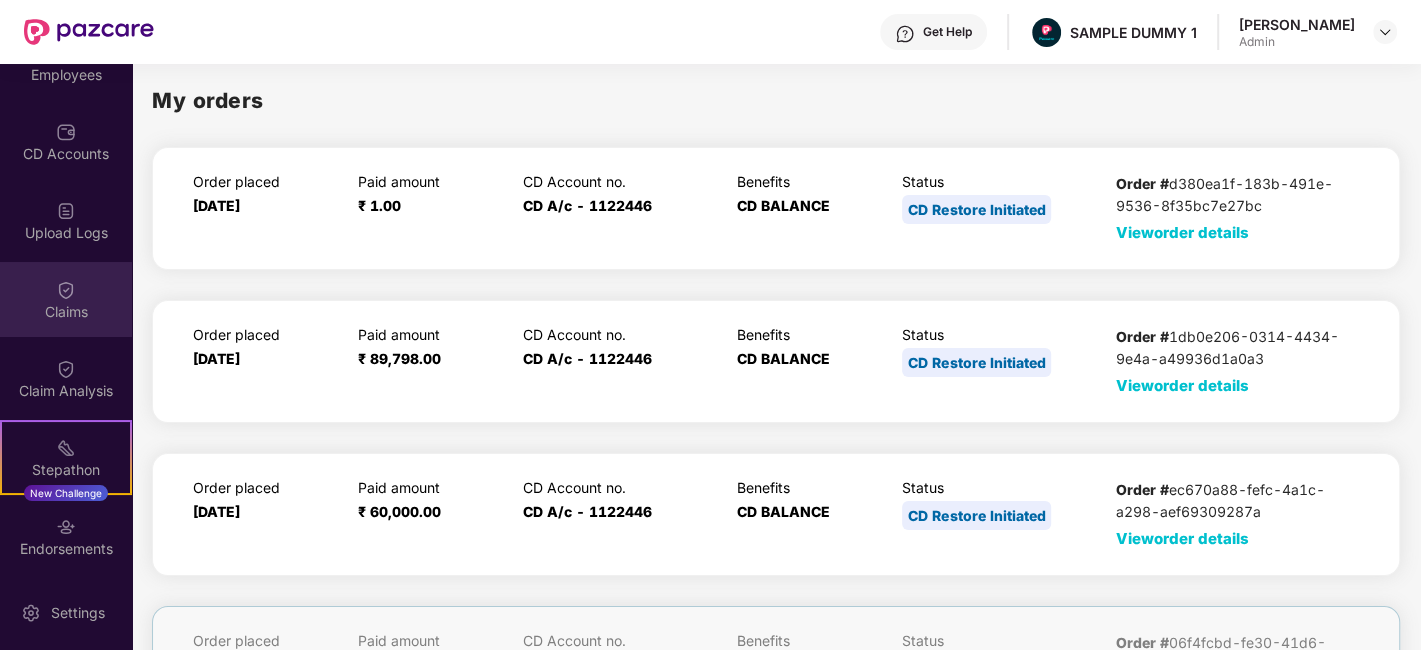 click on "Claims" at bounding box center (66, 299) 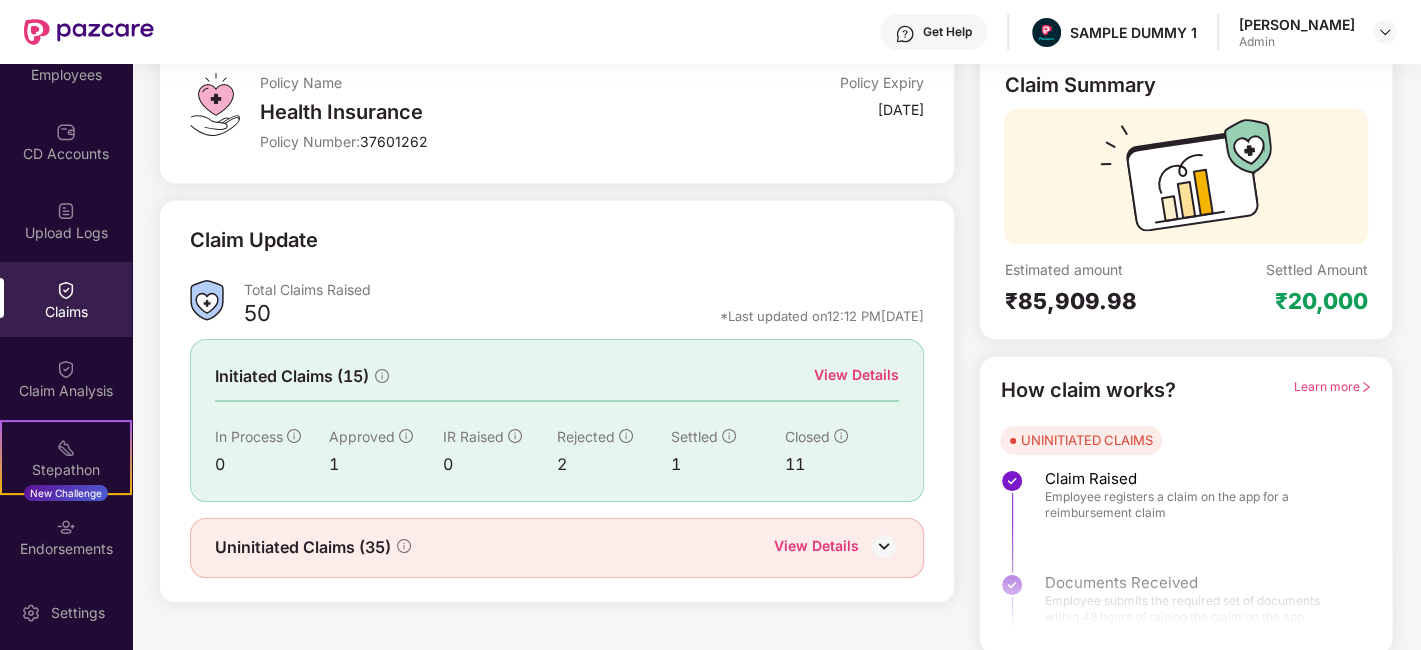 scroll, scrollTop: 131, scrollLeft: 0, axis: vertical 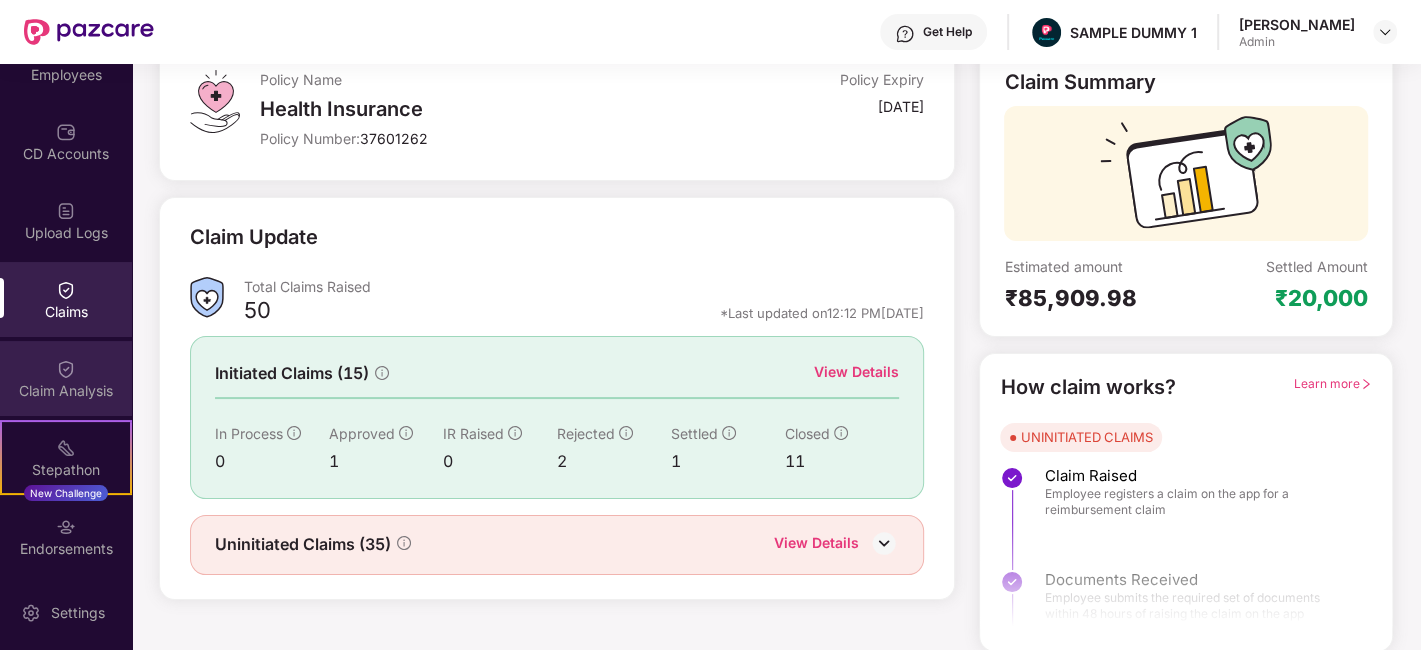 click on "Claim Analysis" at bounding box center (66, 391) 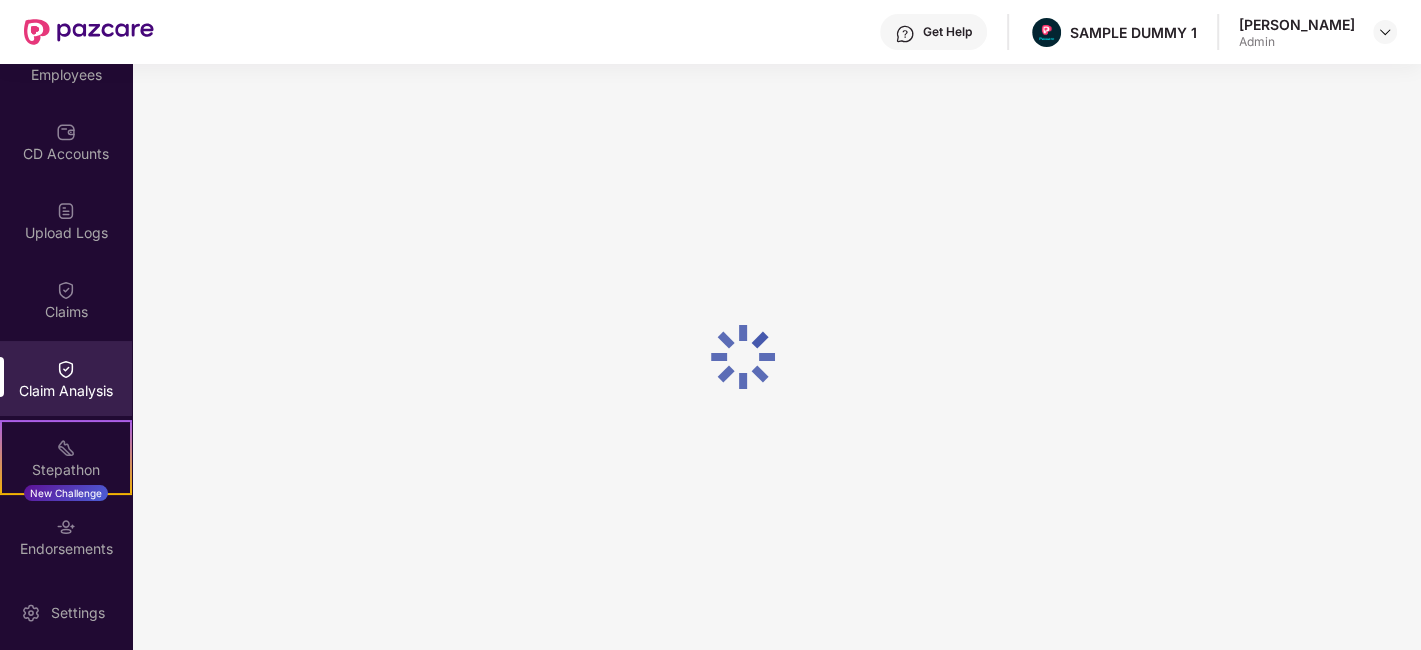 scroll, scrollTop: 0, scrollLeft: 0, axis: both 